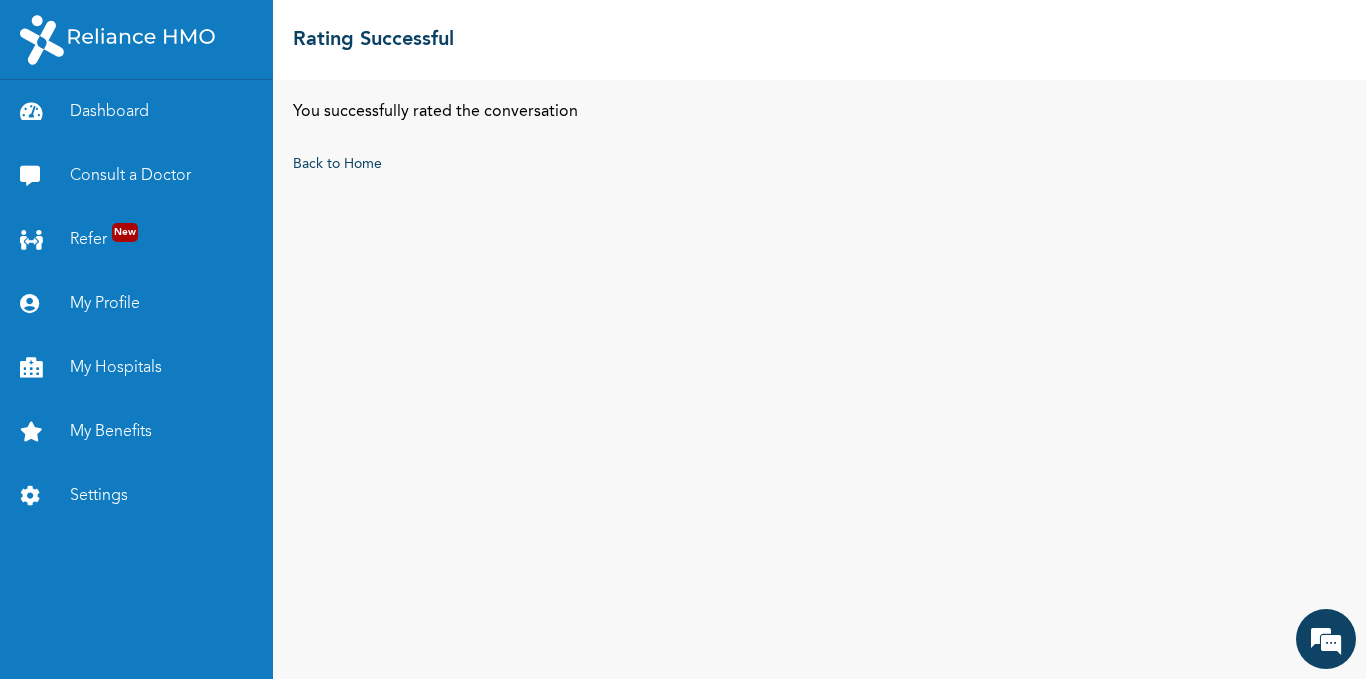 scroll, scrollTop: 0, scrollLeft: 0, axis: both 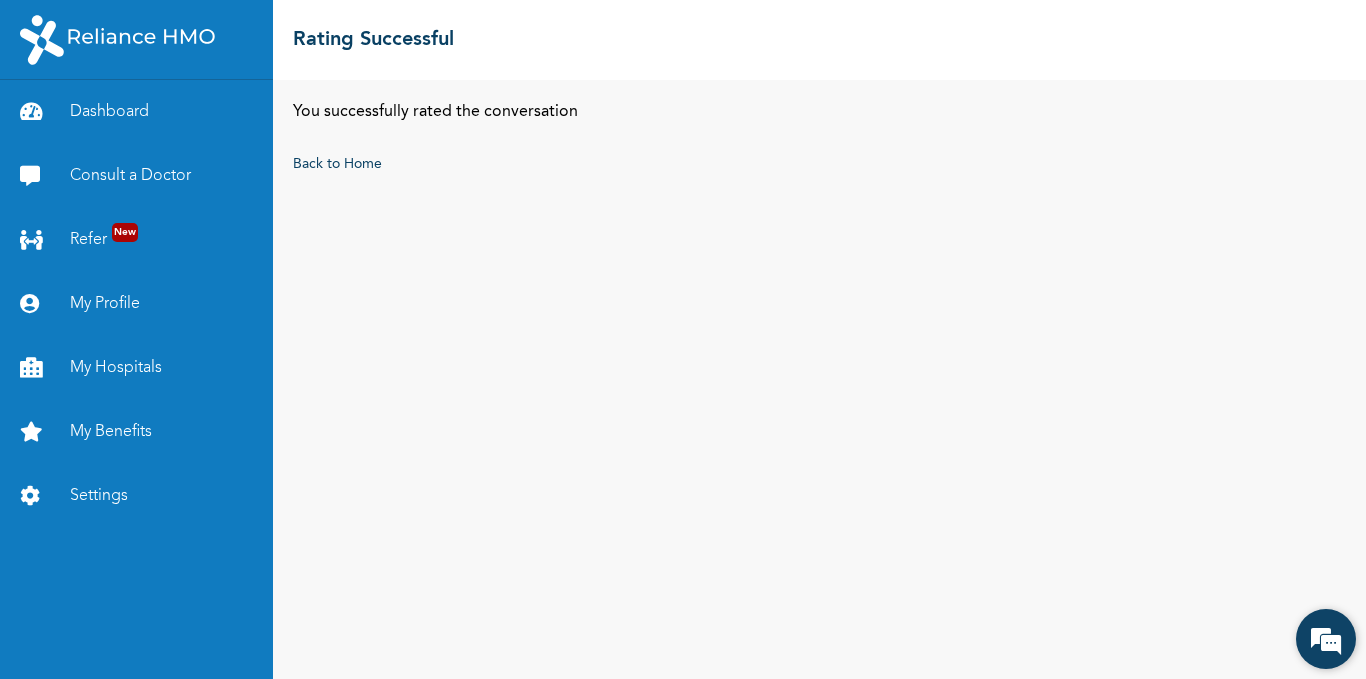 click at bounding box center (1326, 639) 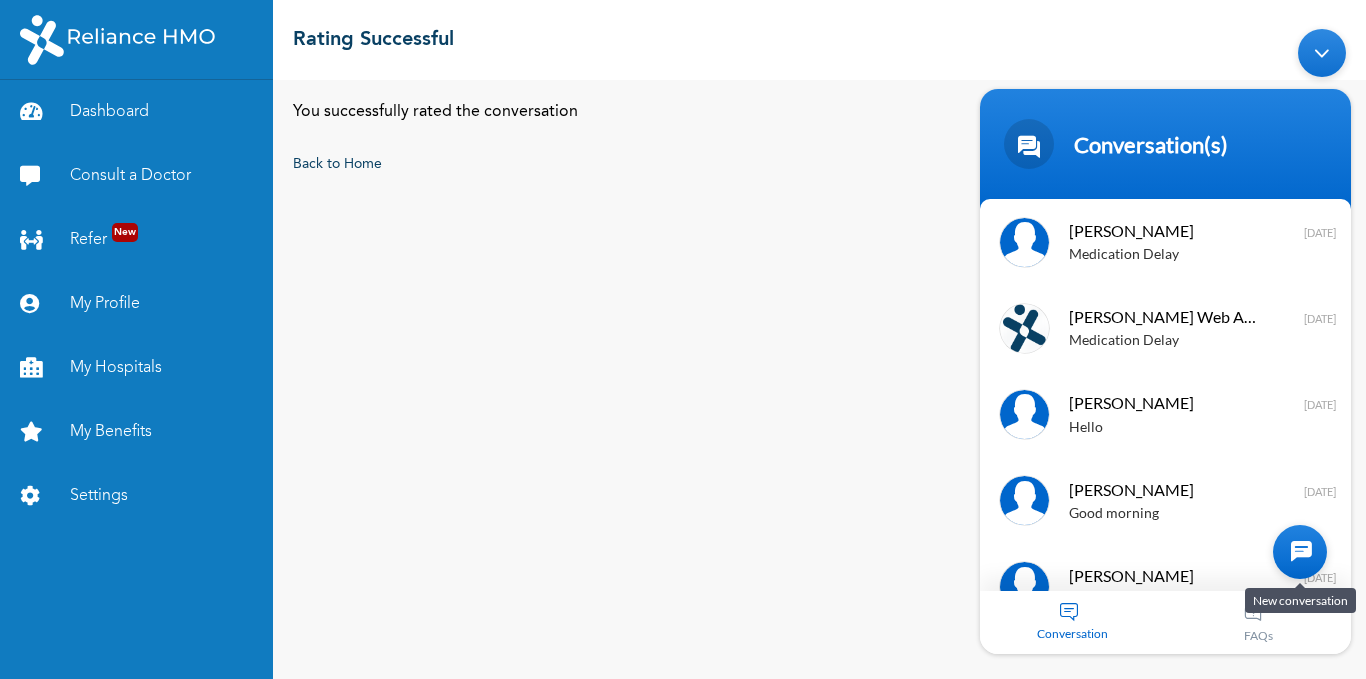 click at bounding box center (1300, 551) 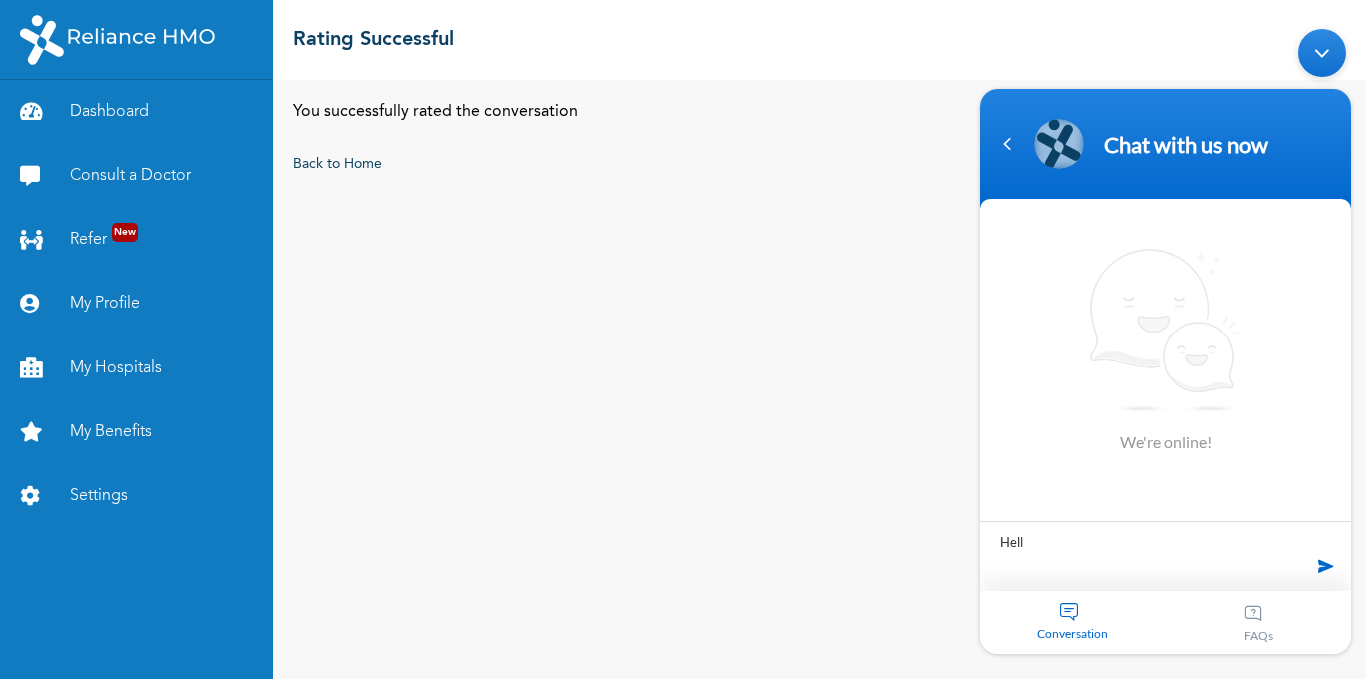 type on "Hello" 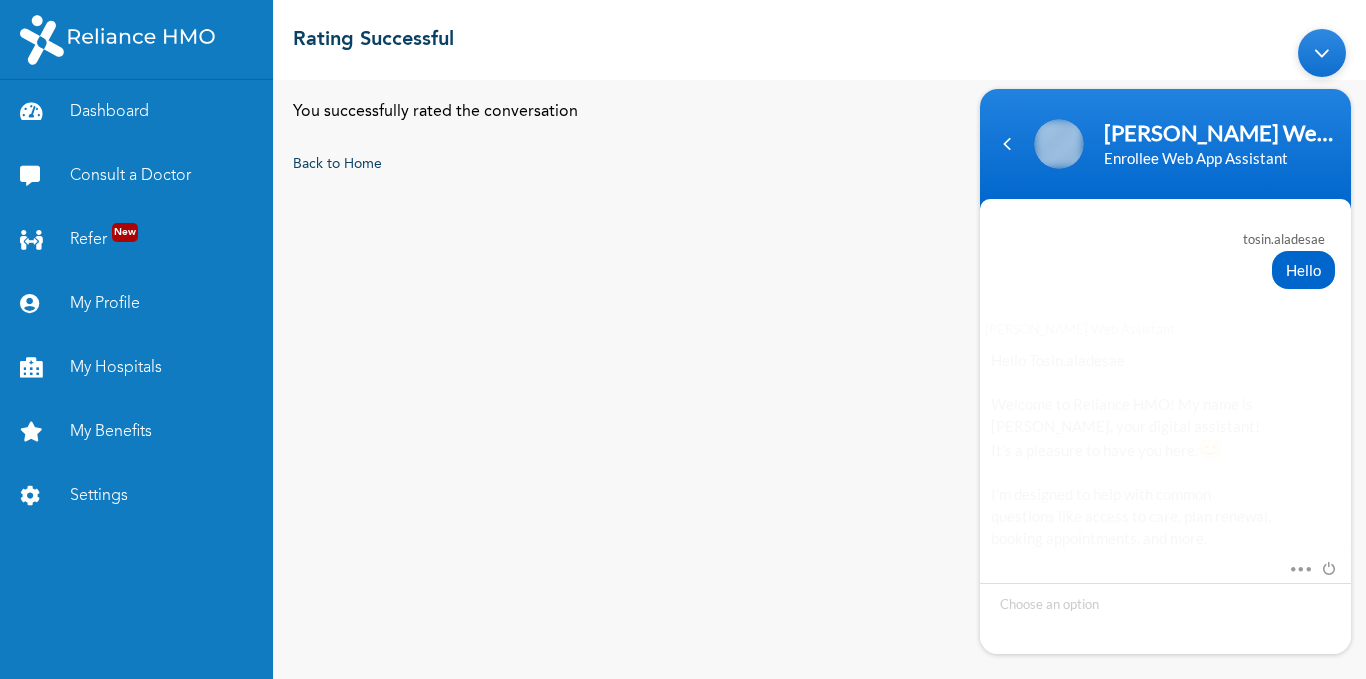scroll, scrollTop: 279, scrollLeft: 0, axis: vertical 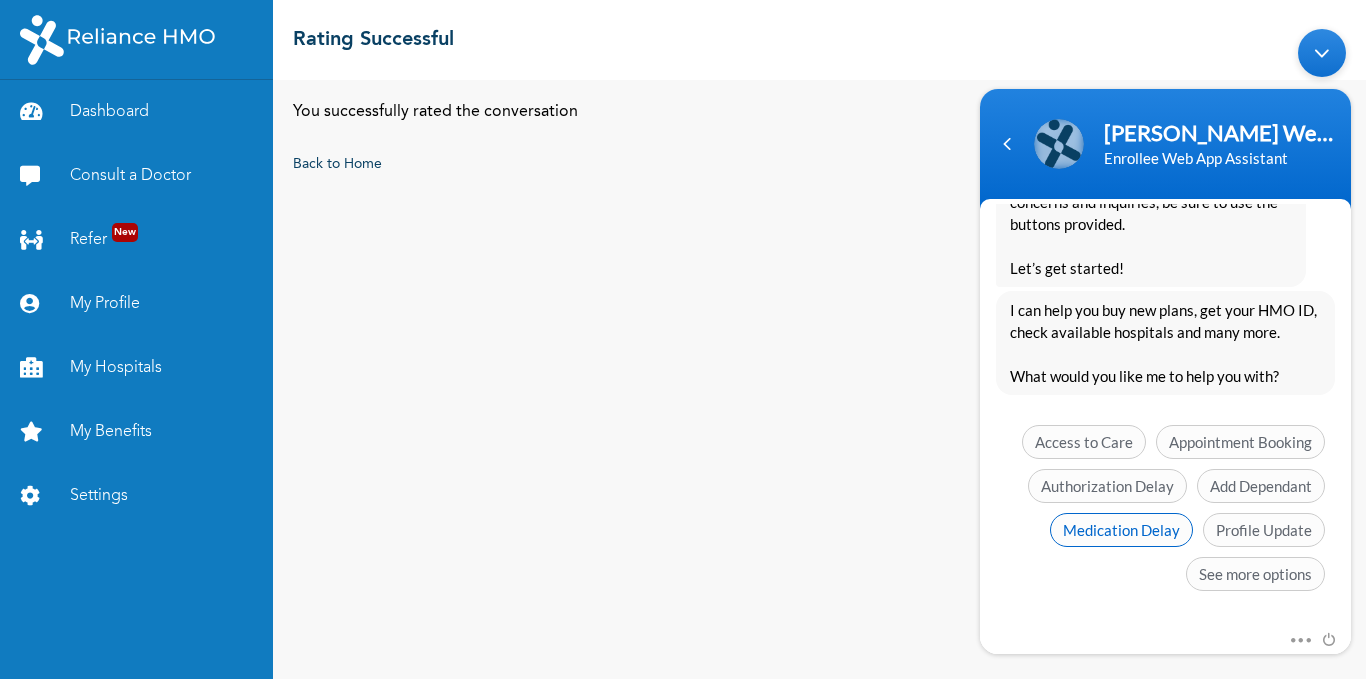 click on "Medication Delay" at bounding box center [1121, 529] 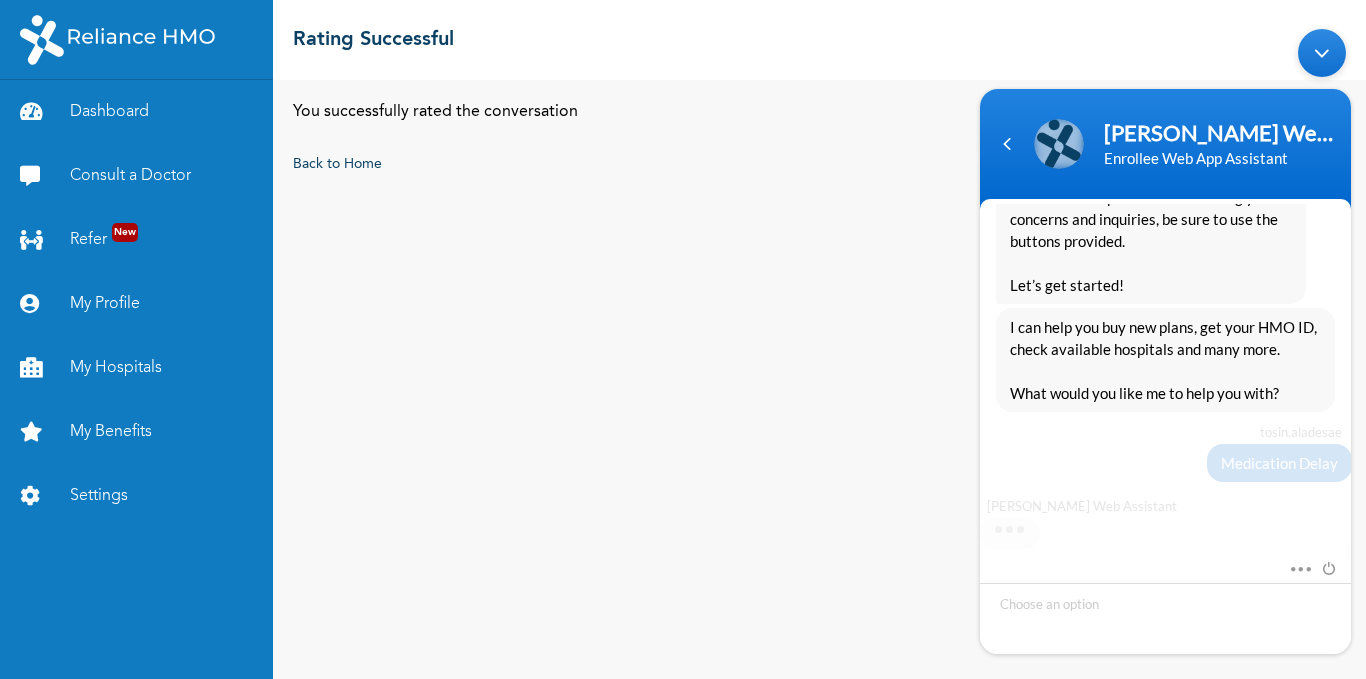 scroll, scrollTop: 473, scrollLeft: 0, axis: vertical 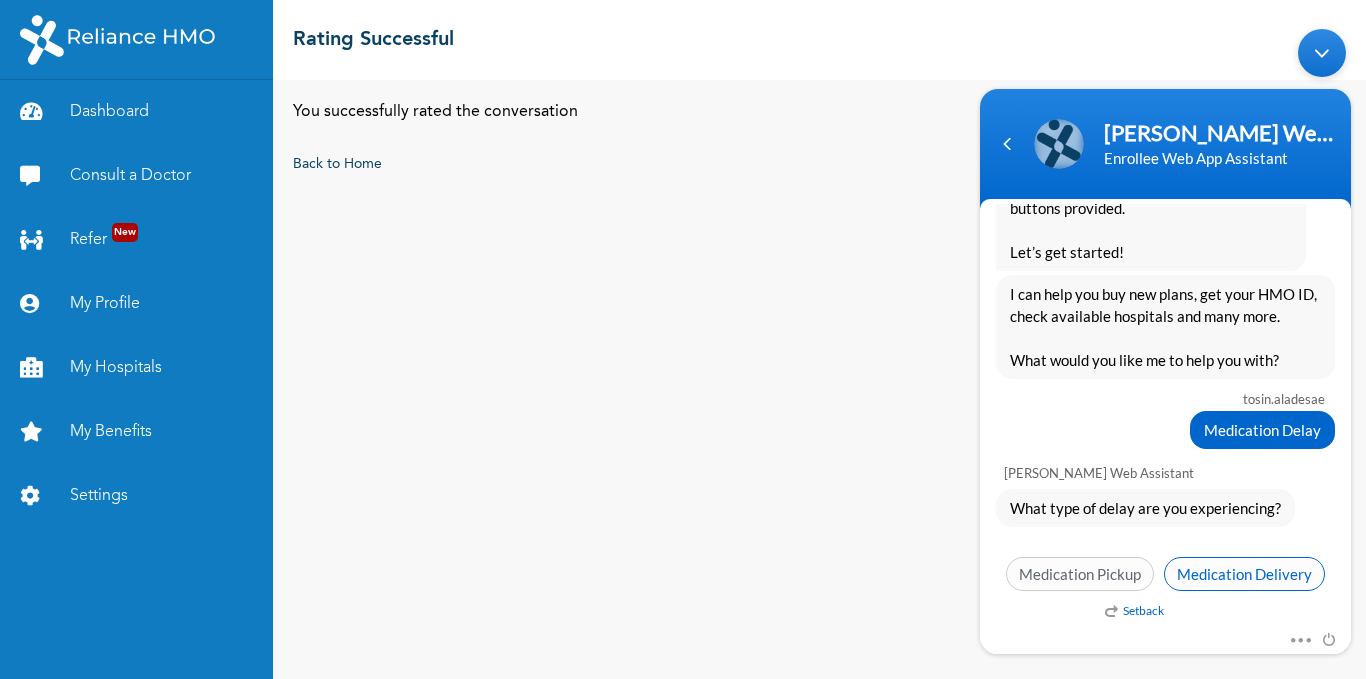 click on "Medication Delivery" at bounding box center [1244, 573] 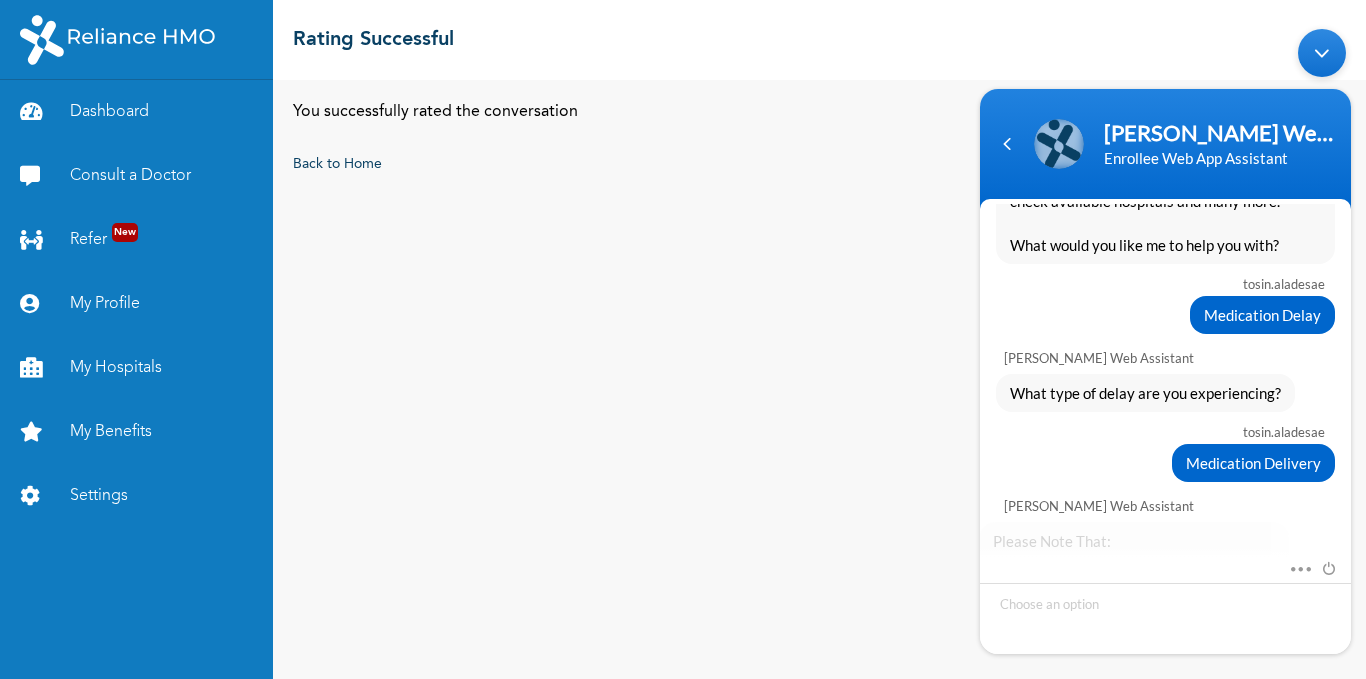 scroll, scrollTop: 815, scrollLeft: 0, axis: vertical 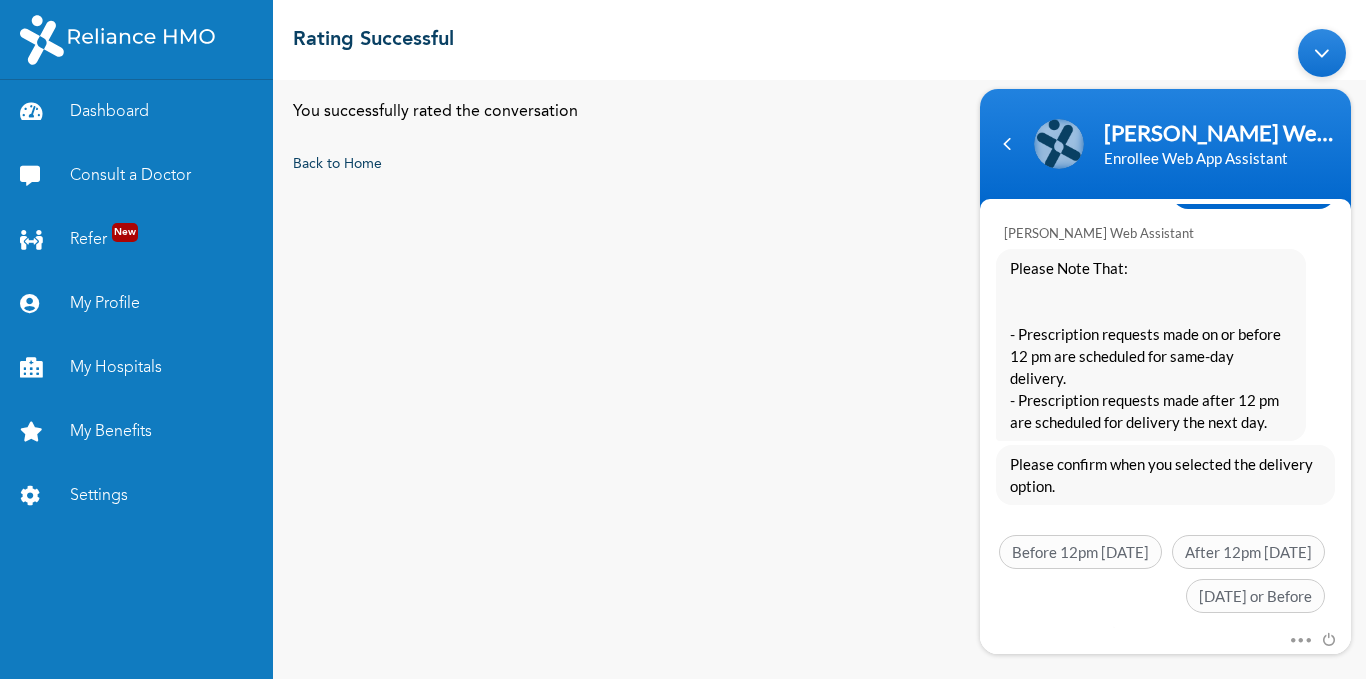 click on "[DATE] or Before" at bounding box center (1255, 595) 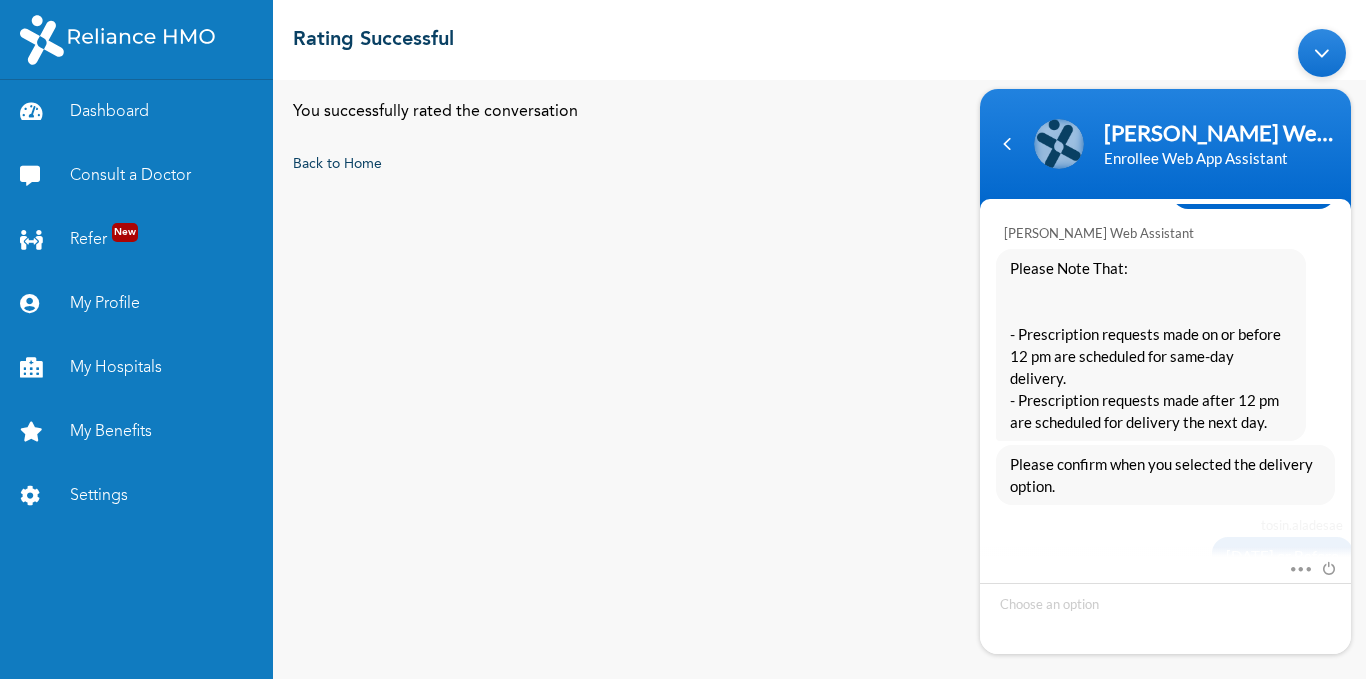 scroll, scrollTop: 965, scrollLeft: 0, axis: vertical 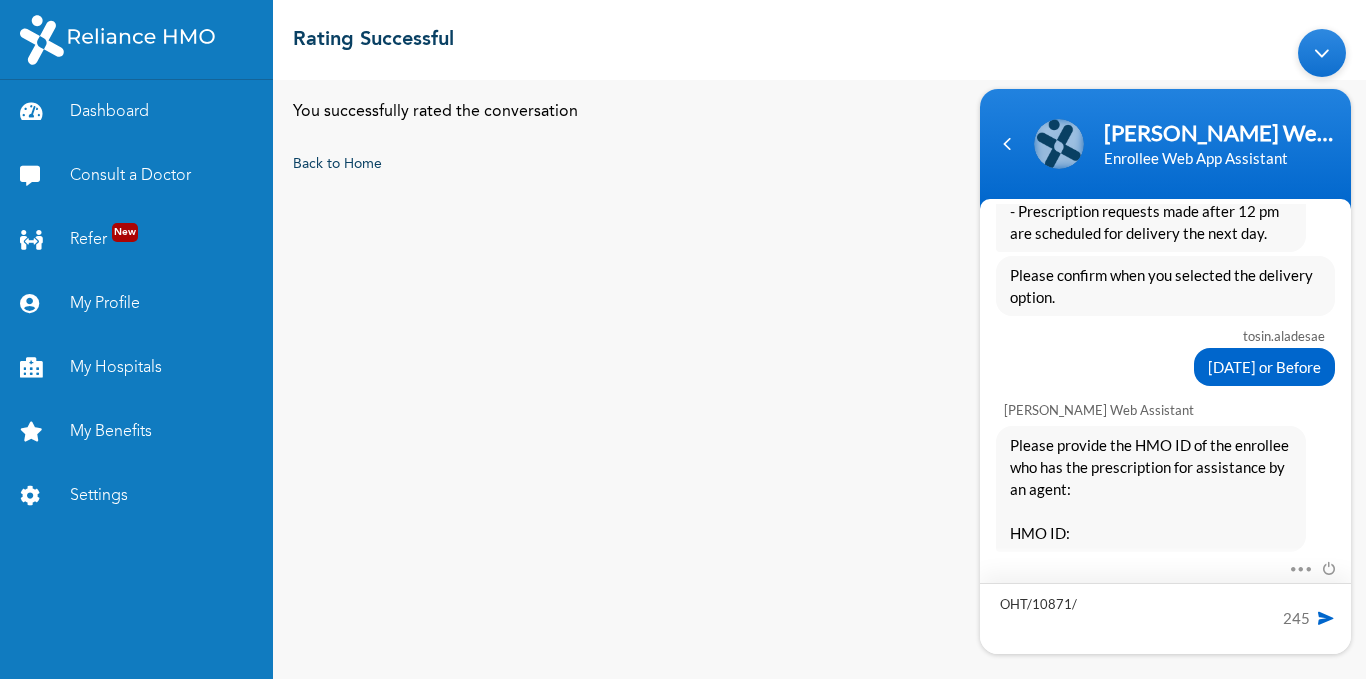 type on "OHT/10871/A" 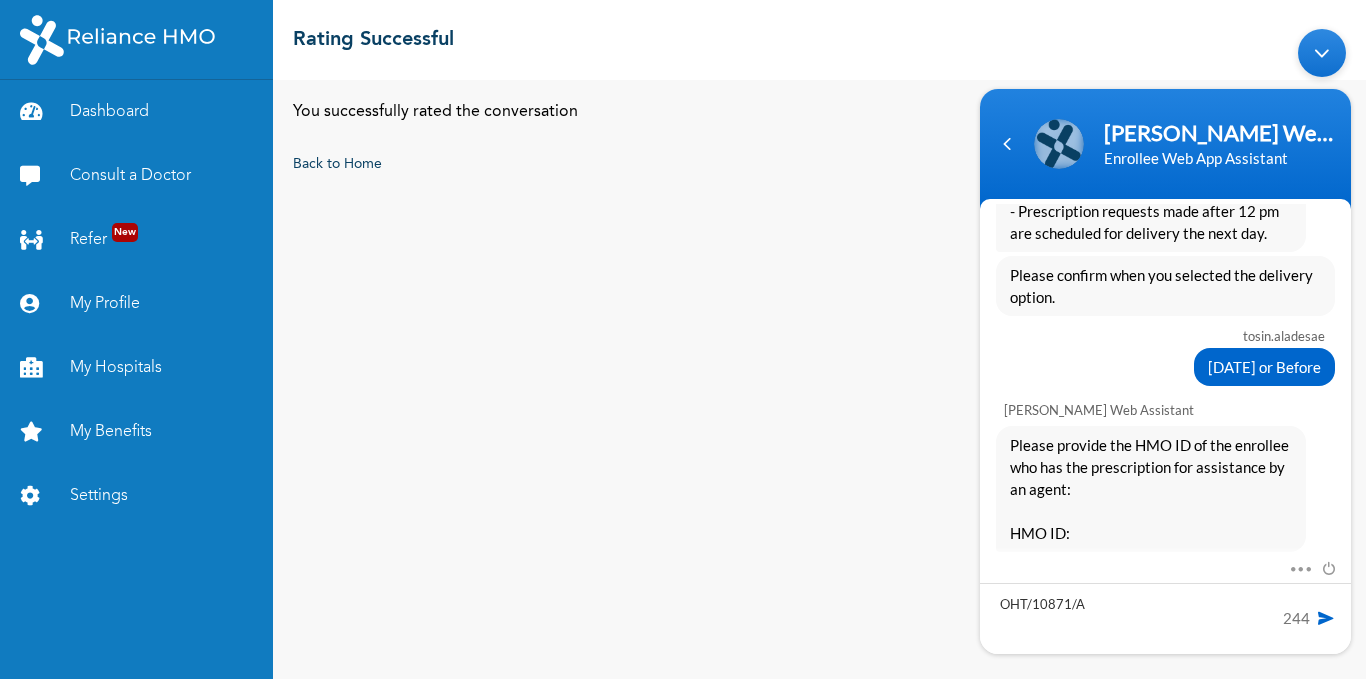 type 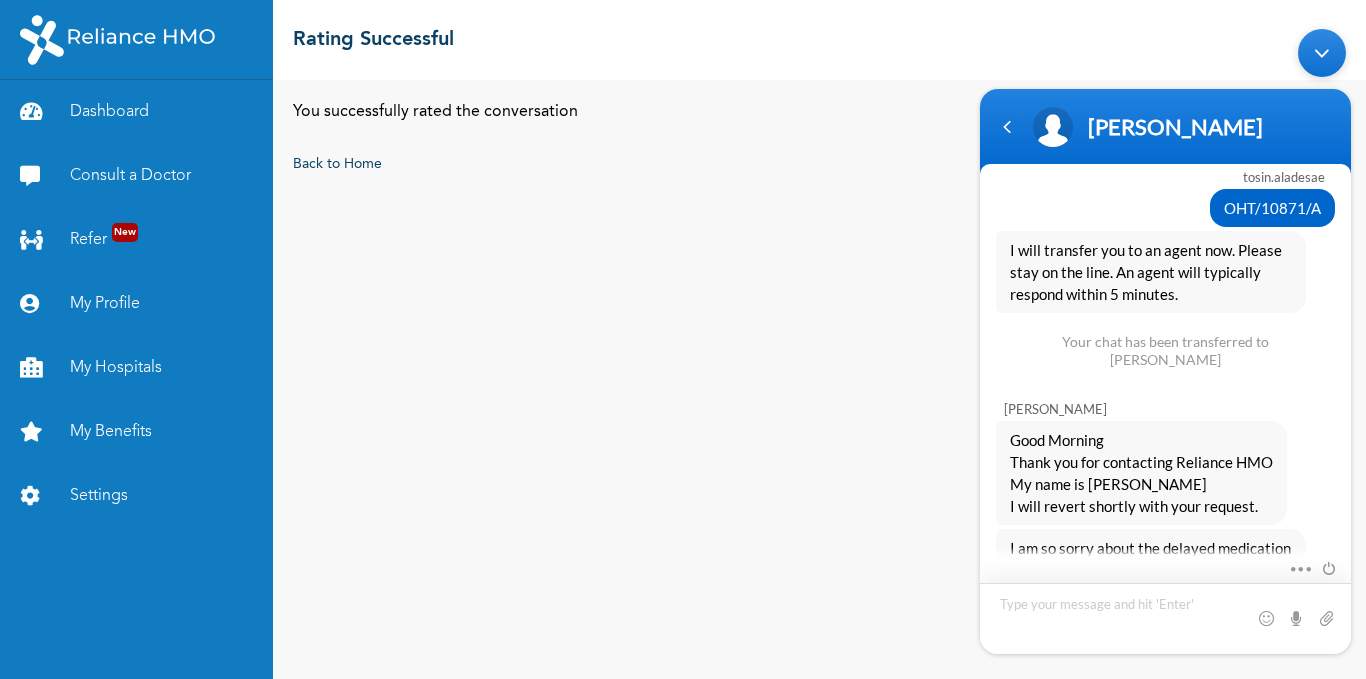 scroll, scrollTop: 1485, scrollLeft: 0, axis: vertical 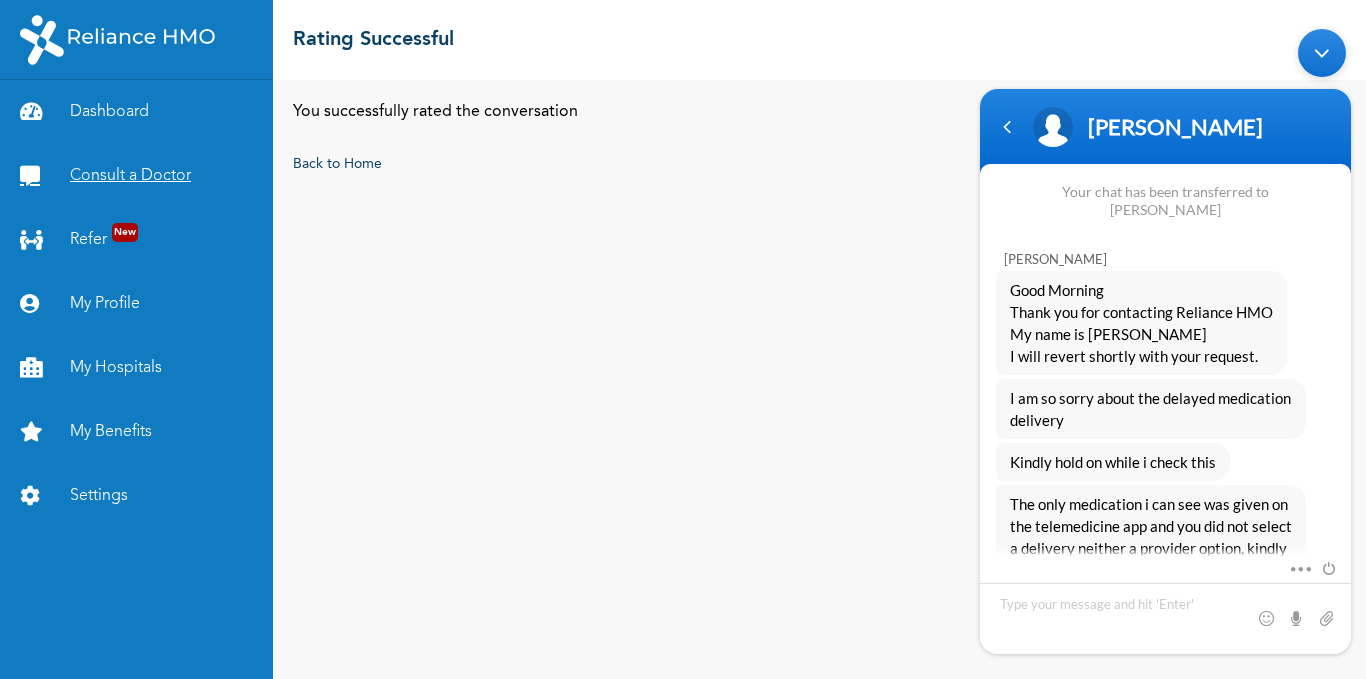 click on "Consult a Doctor" at bounding box center [136, 176] 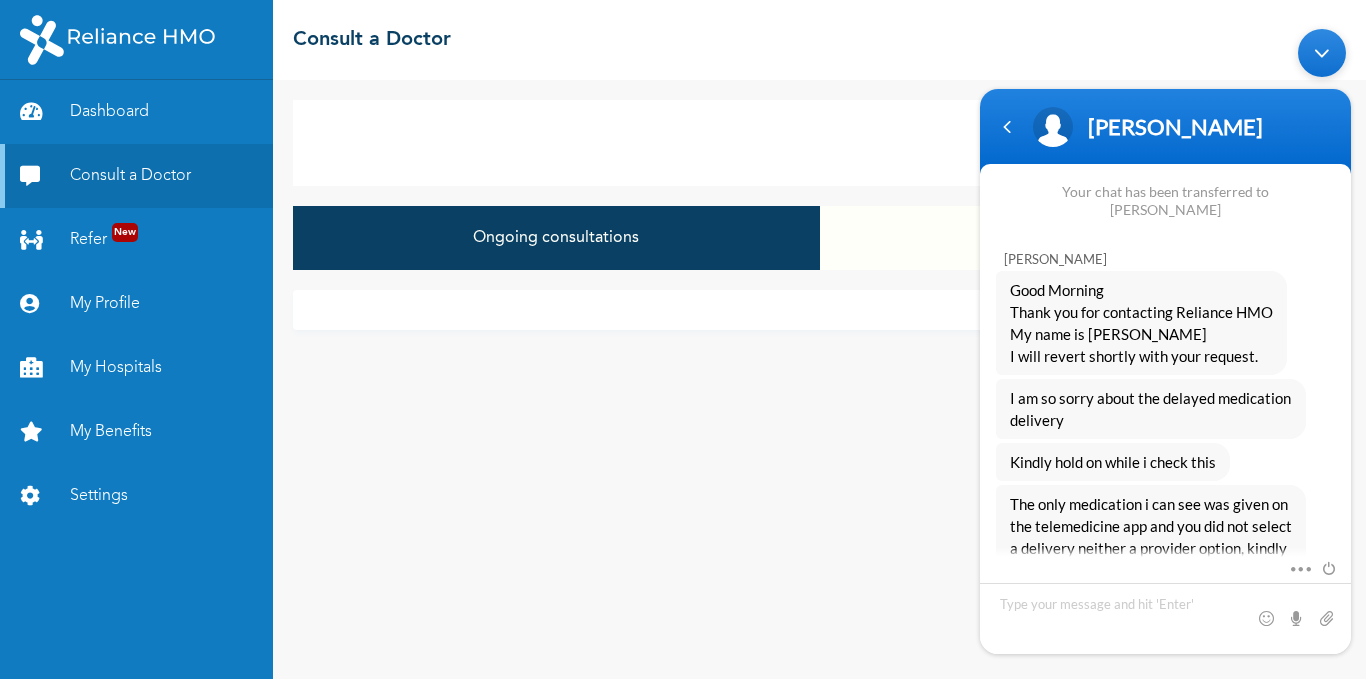 click on "Ongoing consultations" at bounding box center [556, 238] 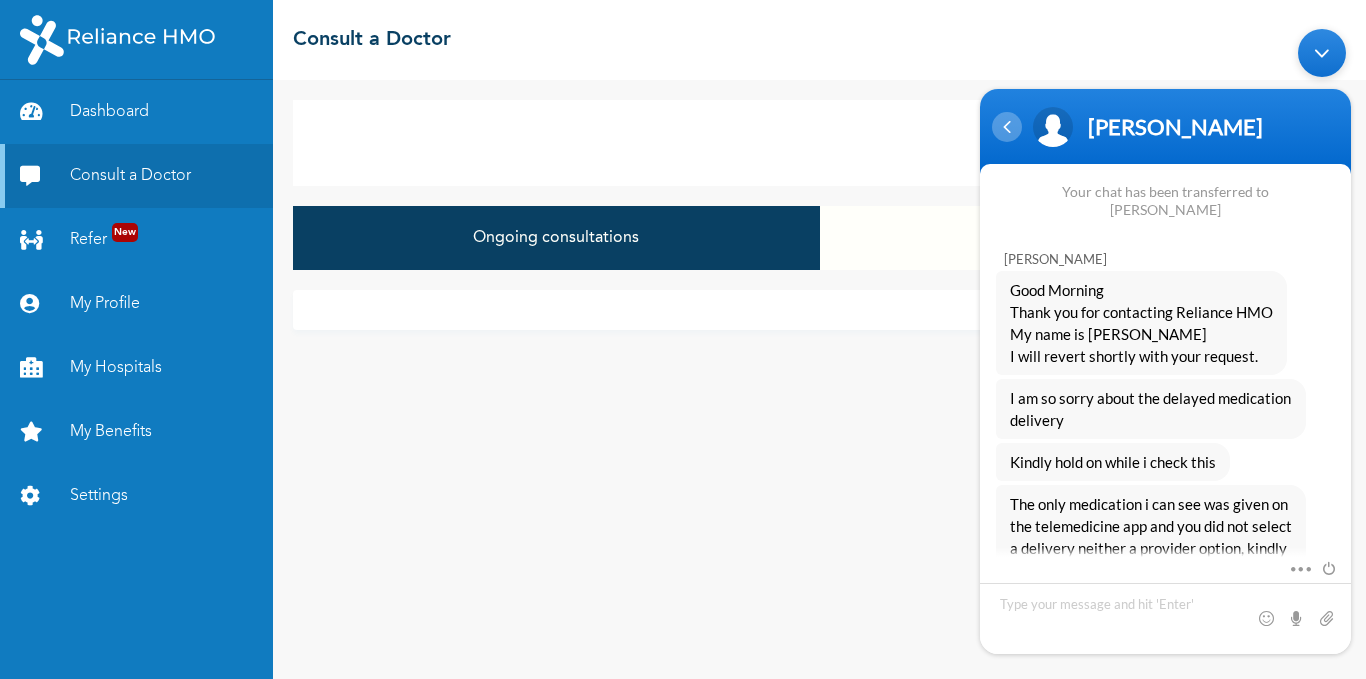 click at bounding box center (1007, 126) 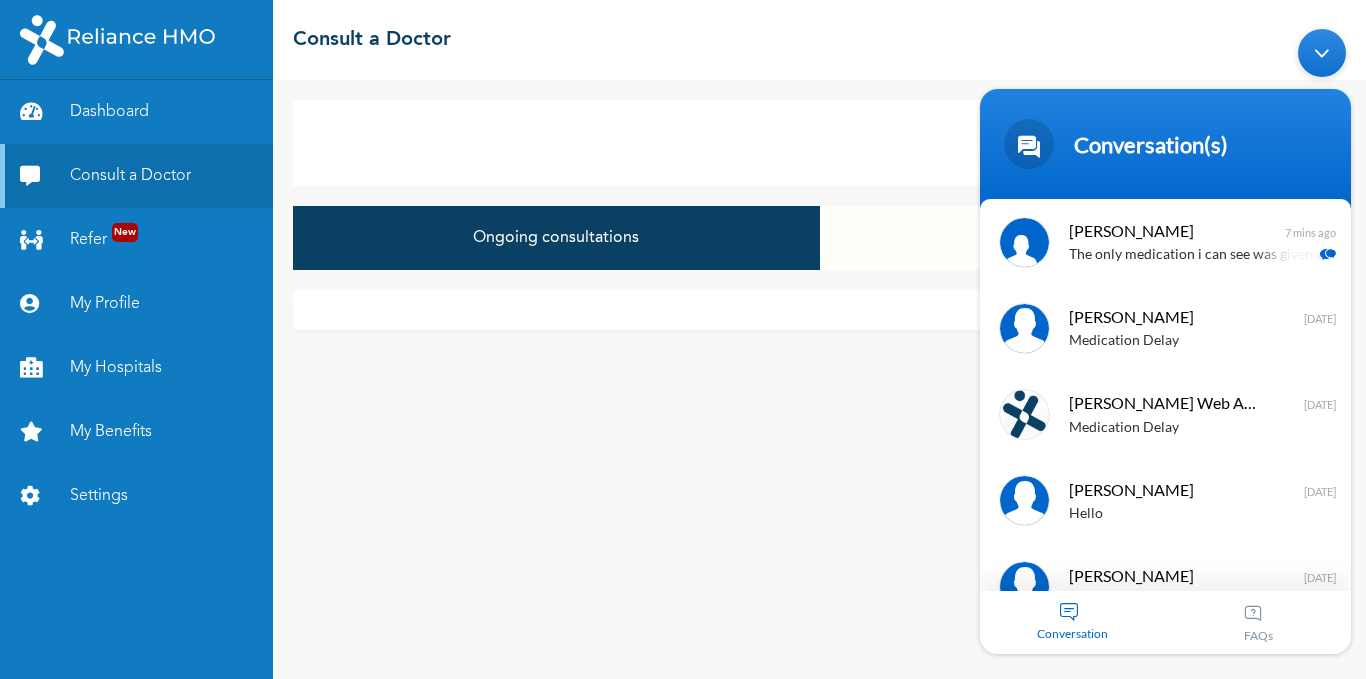 click at bounding box center [1322, 52] 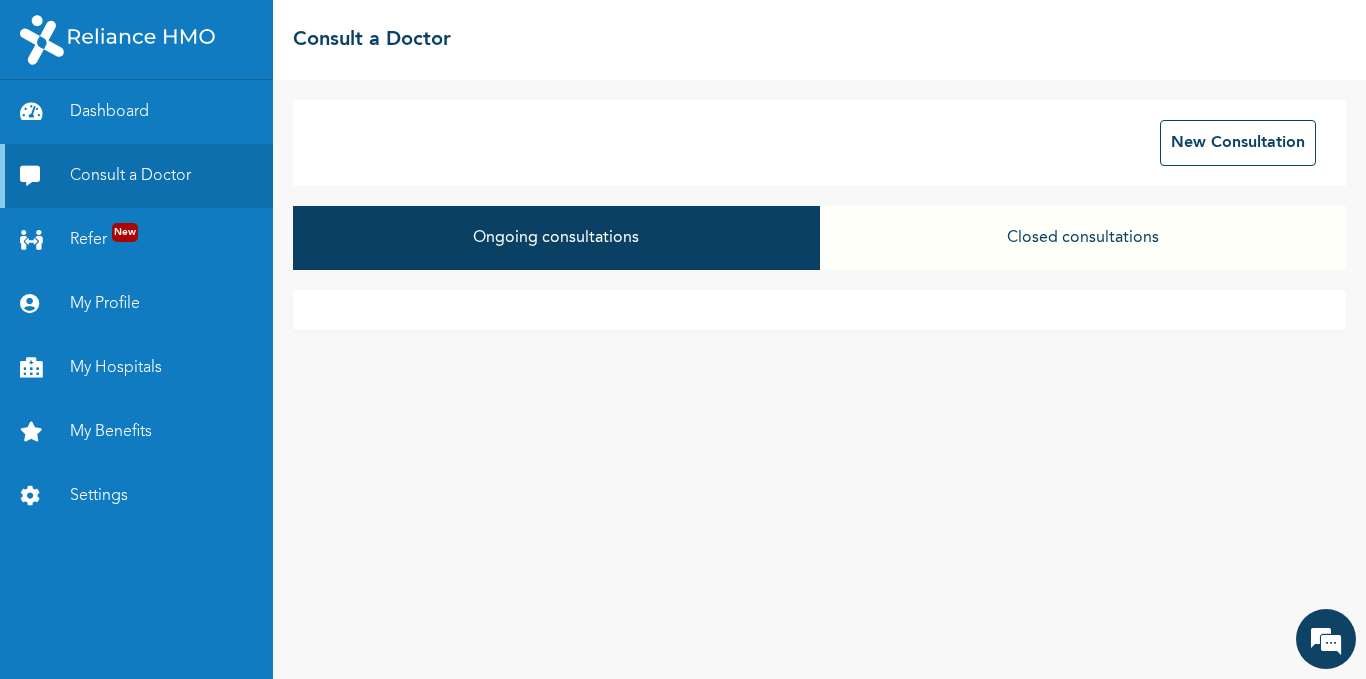 click on "Ongoing consultations" at bounding box center (556, 238) 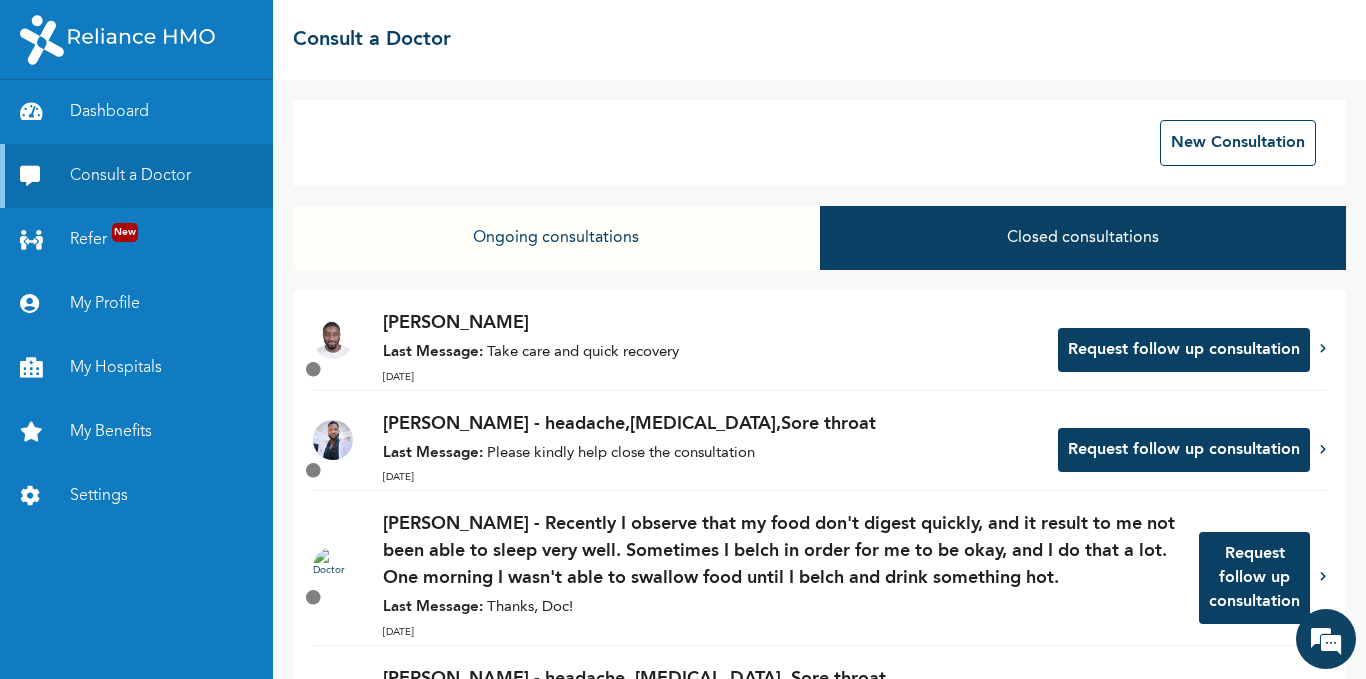 click on "Last Message:   Take care and quick recovery" at bounding box center [710, 353] 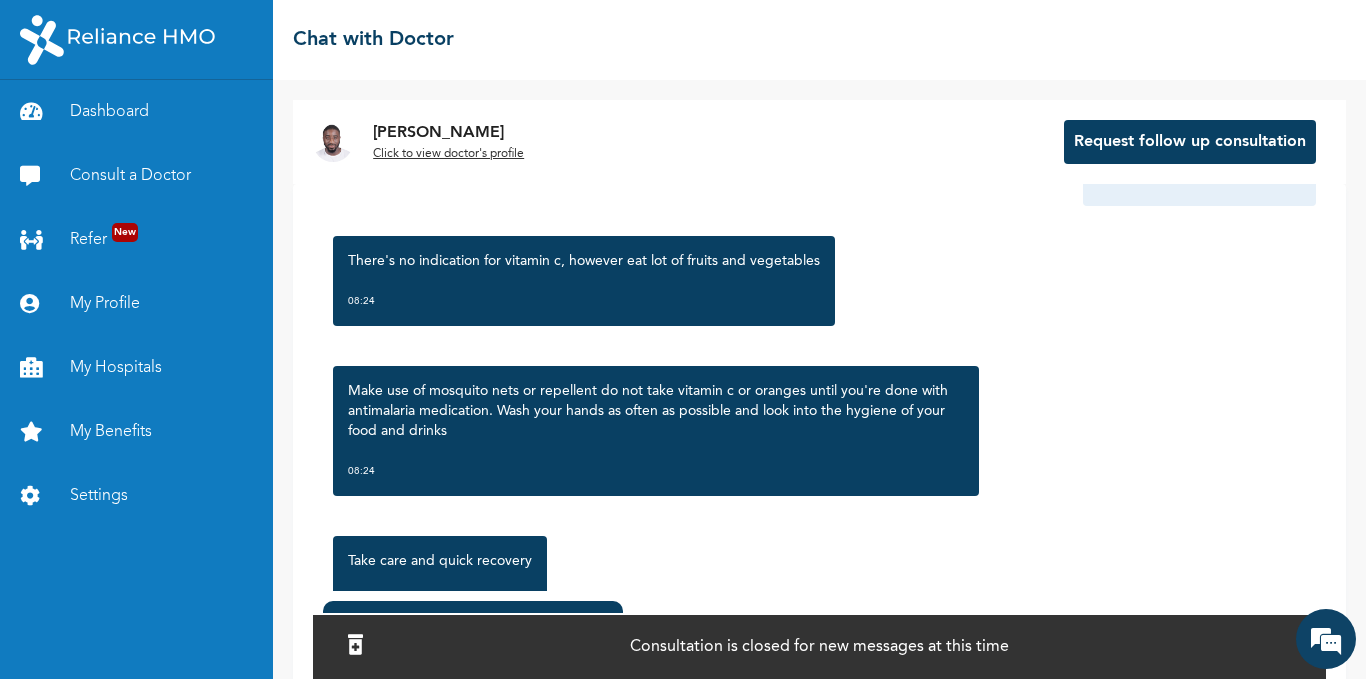 scroll, scrollTop: 2969, scrollLeft: 0, axis: vertical 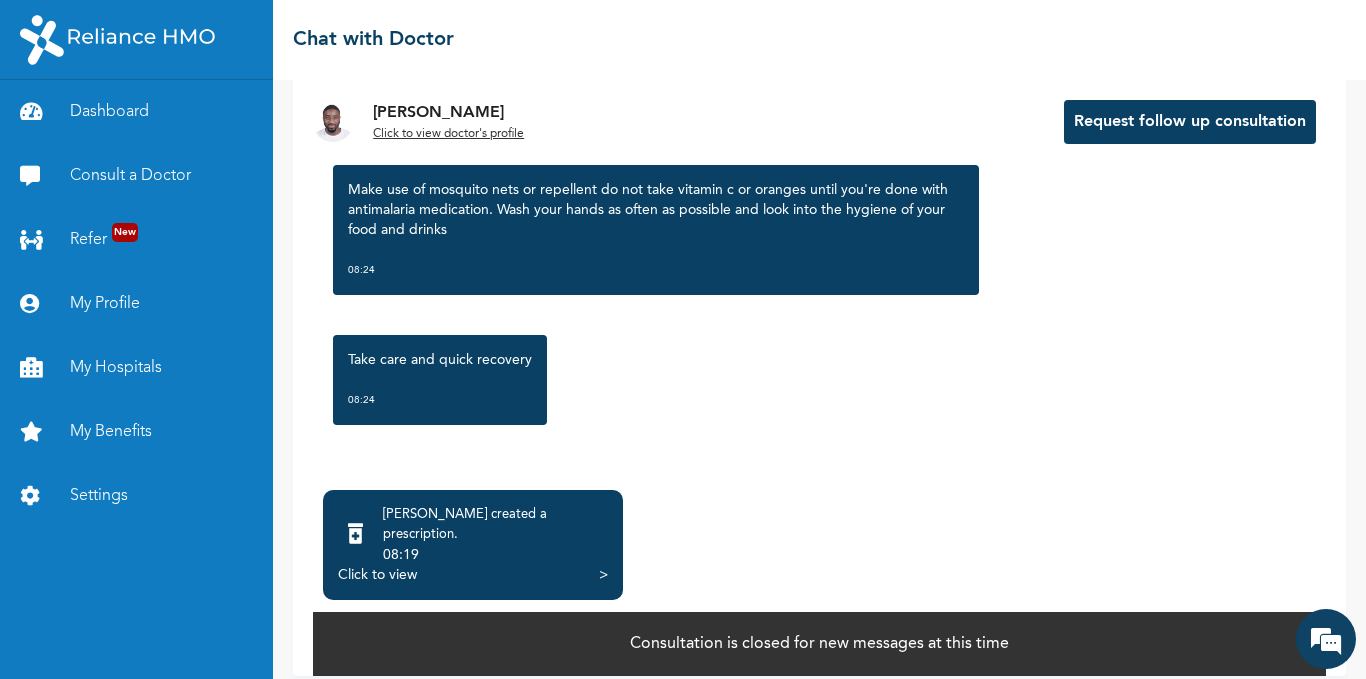 click on "[PERSON_NAME] created a prescription ." at bounding box center [495, 525] 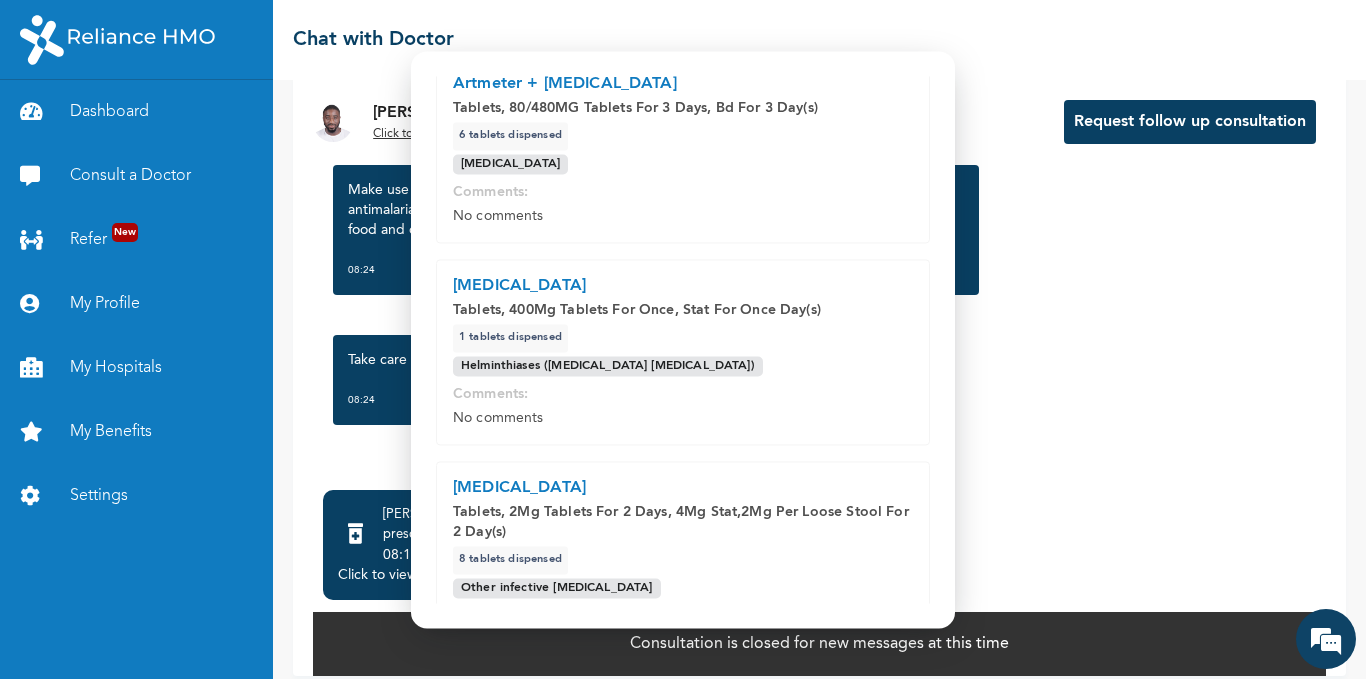 scroll, scrollTop: 761, scrollLeft: 0, axis: vertical 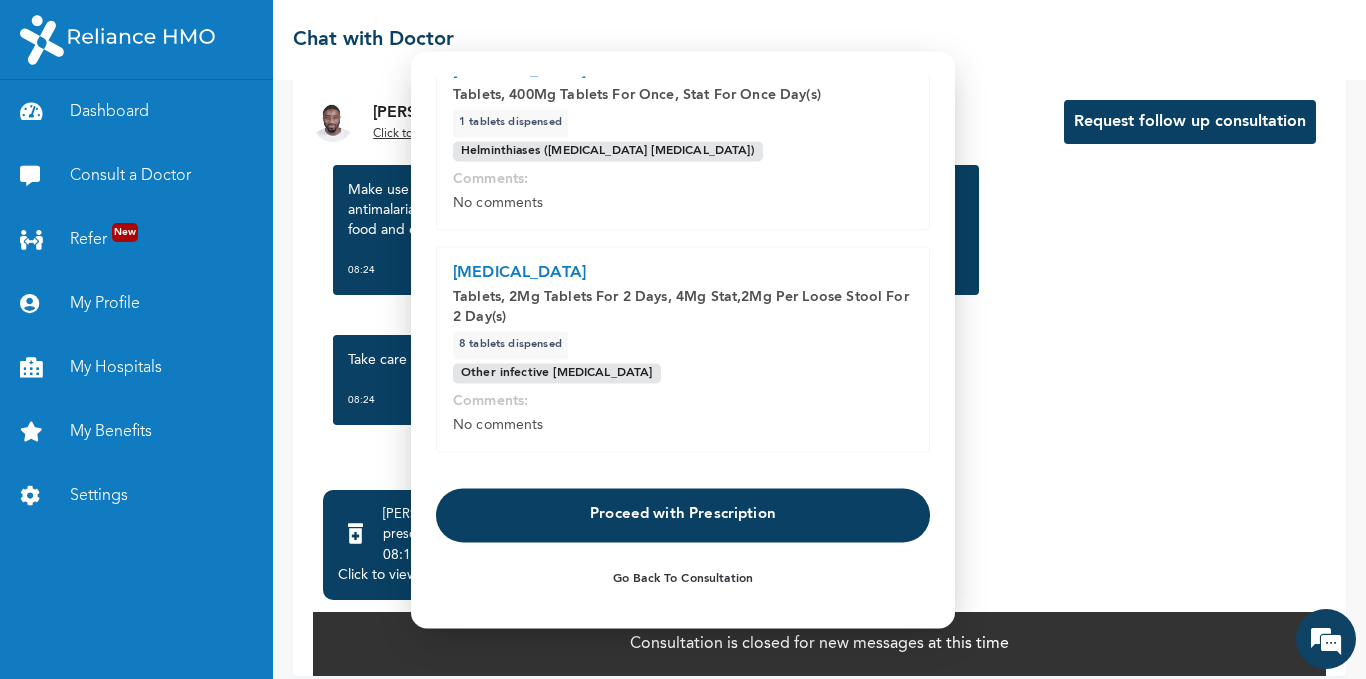 click on "Proceed with Prescription" at bounding box center (683, 515) 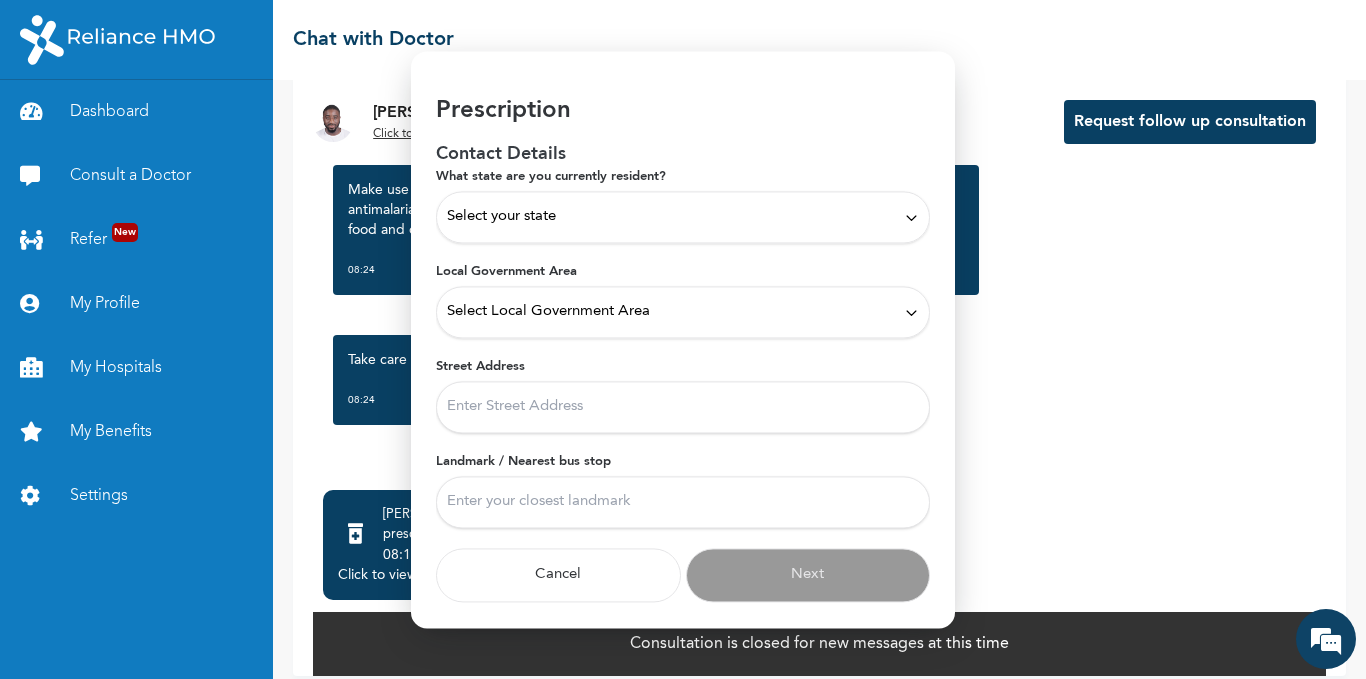 click on "Select your state" at bounding box center (683, 217) 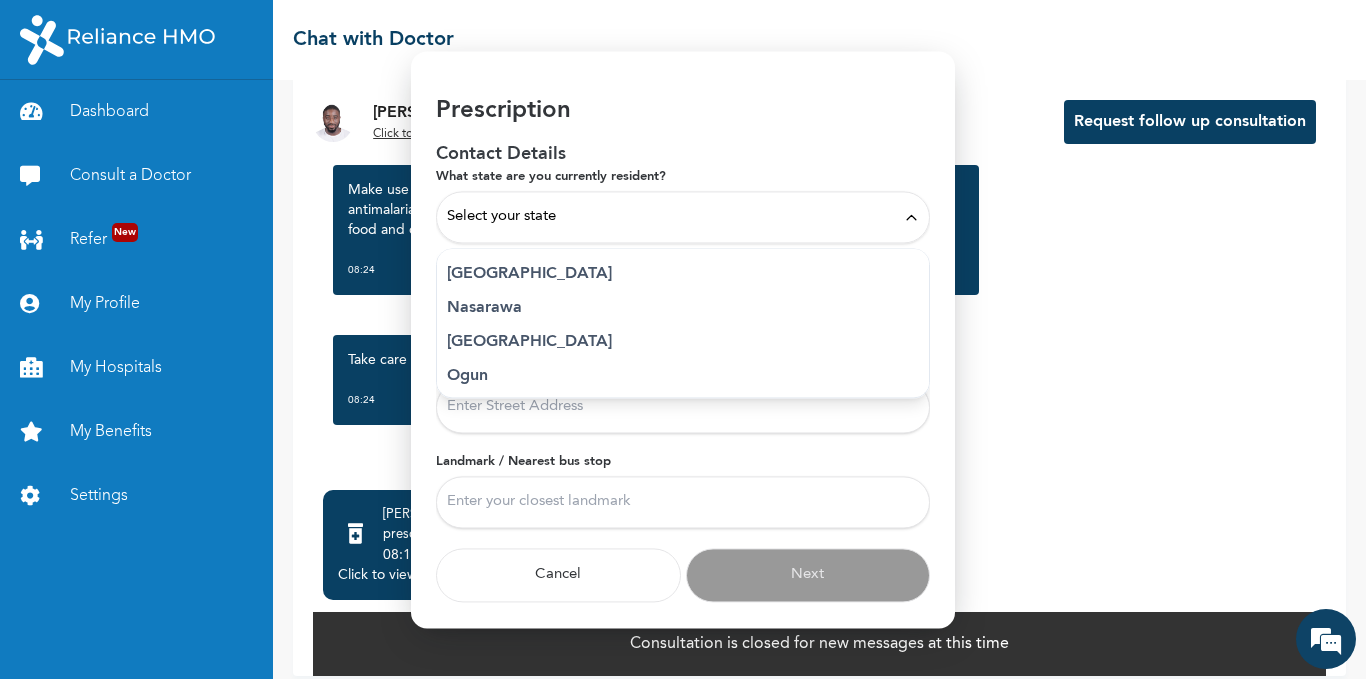 scroll, scrollTop: 819, scrollLeft: 0, axis: vertical 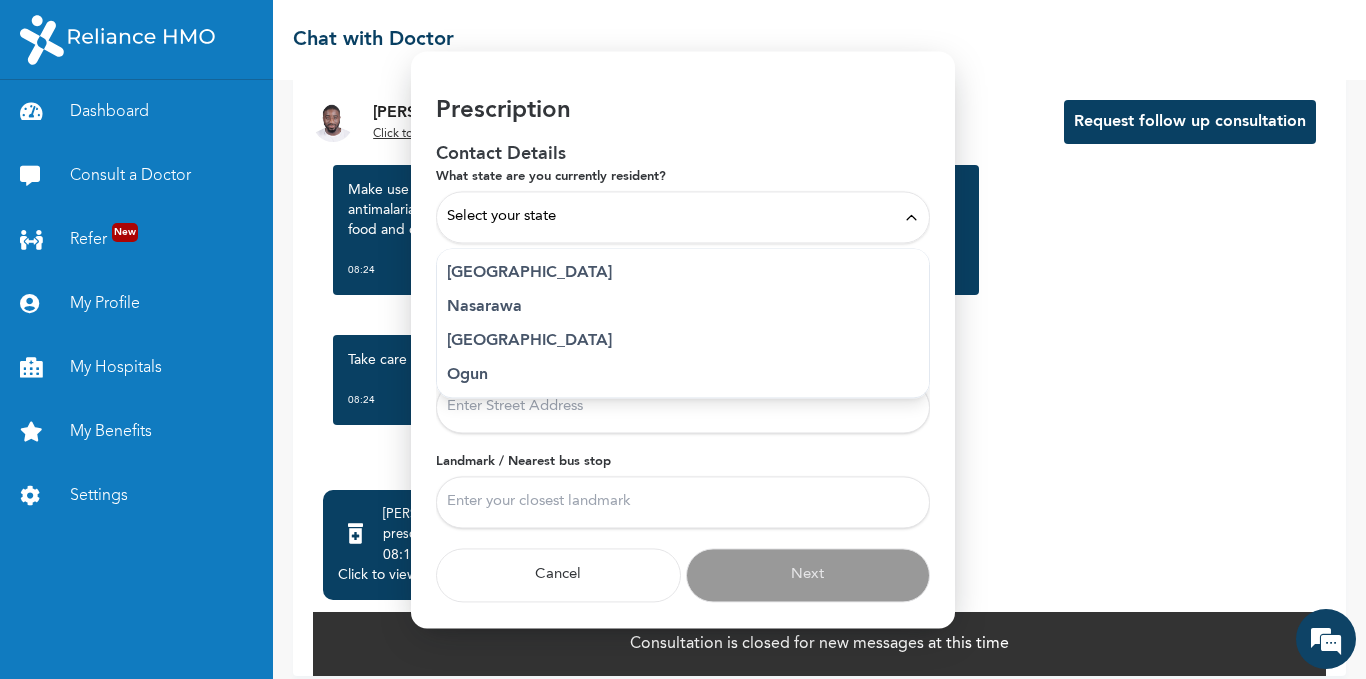 click on "[GEOGRAPHIC_DATA]" at bounding box center (683, 273) 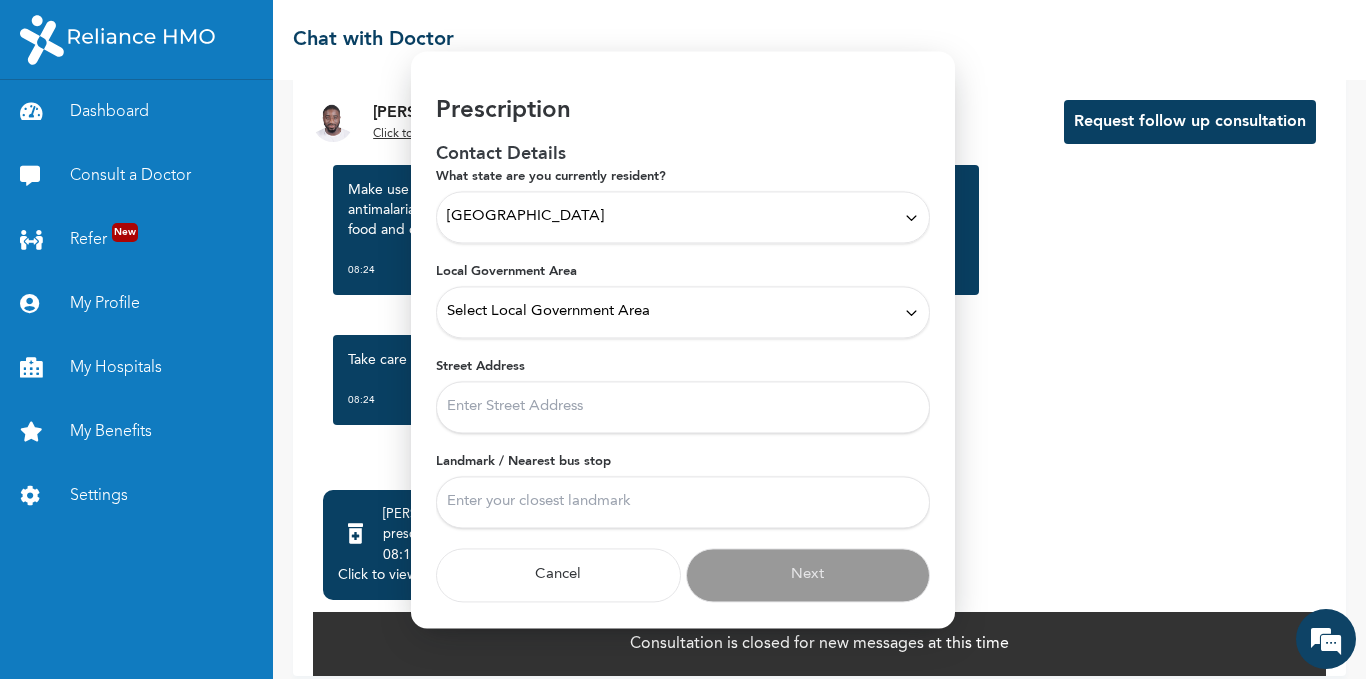 click on "Select Local Government Area" at bounding box center (548, 312) 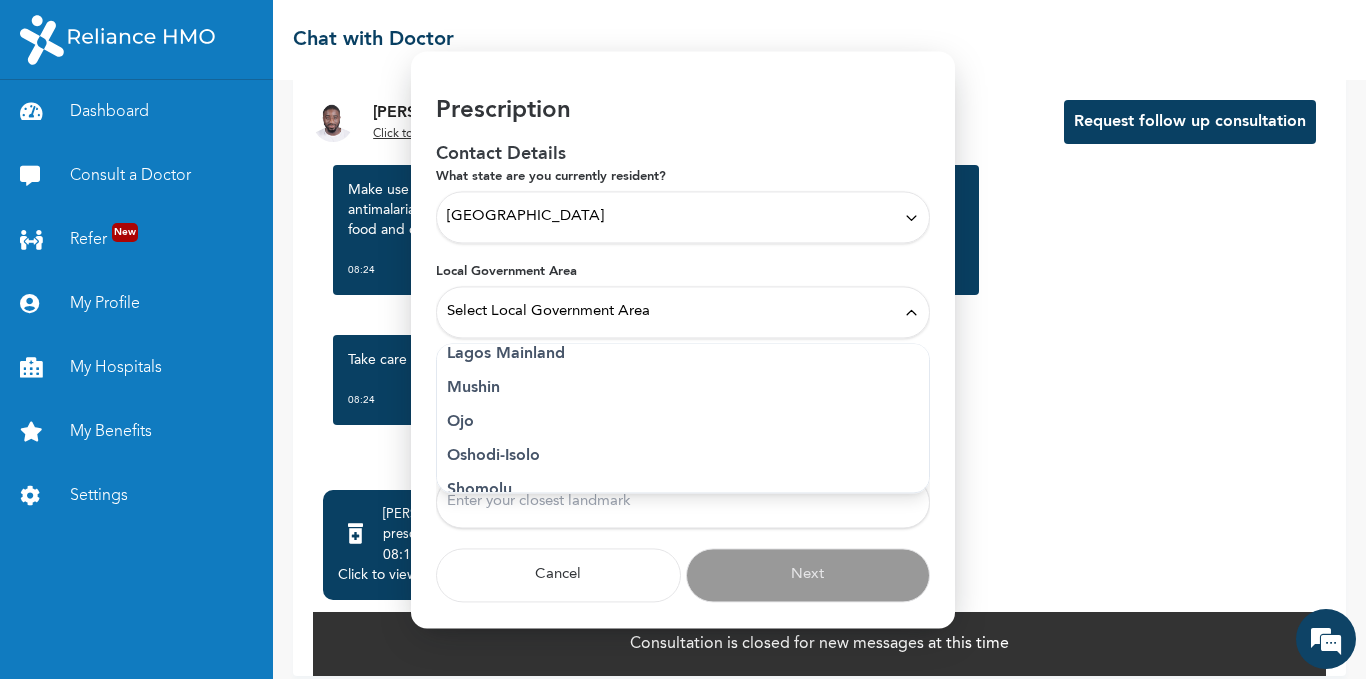 scroll, scrollTop: 492, scrollLeft: 0, axis: vertical 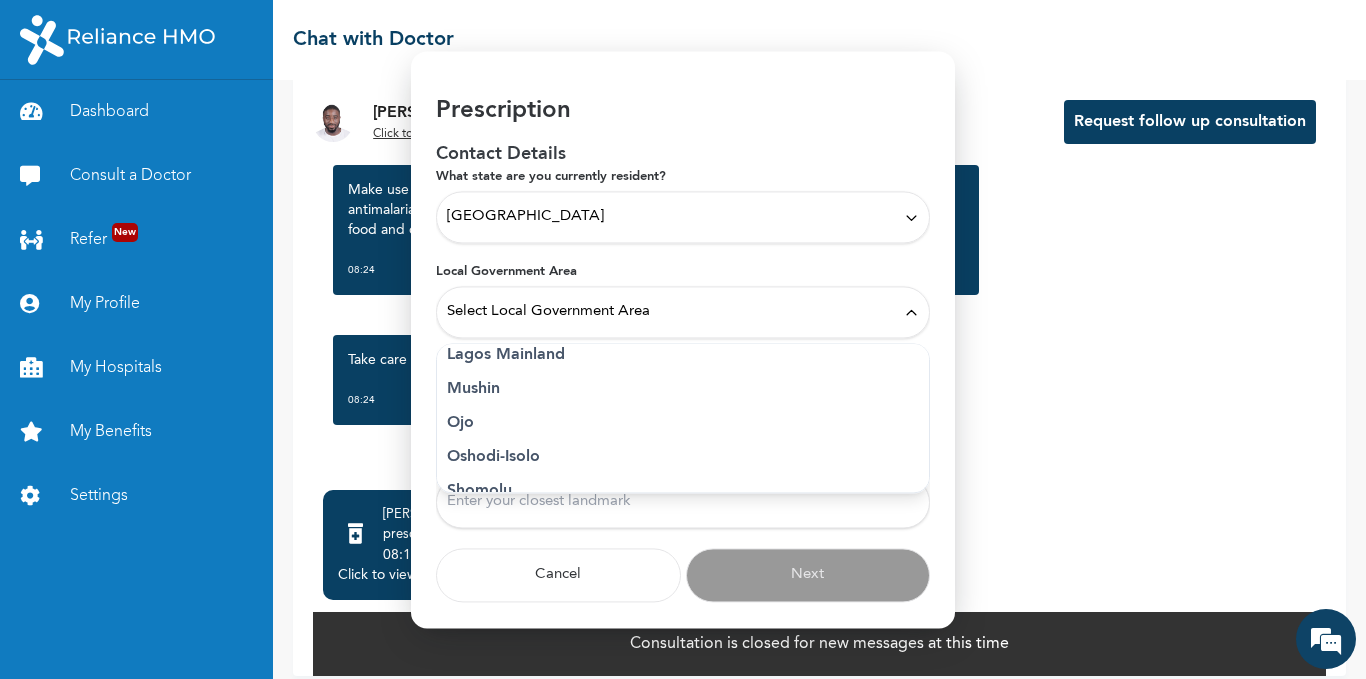 click on "Lagos Mainland" at bounding box center (683, 355) 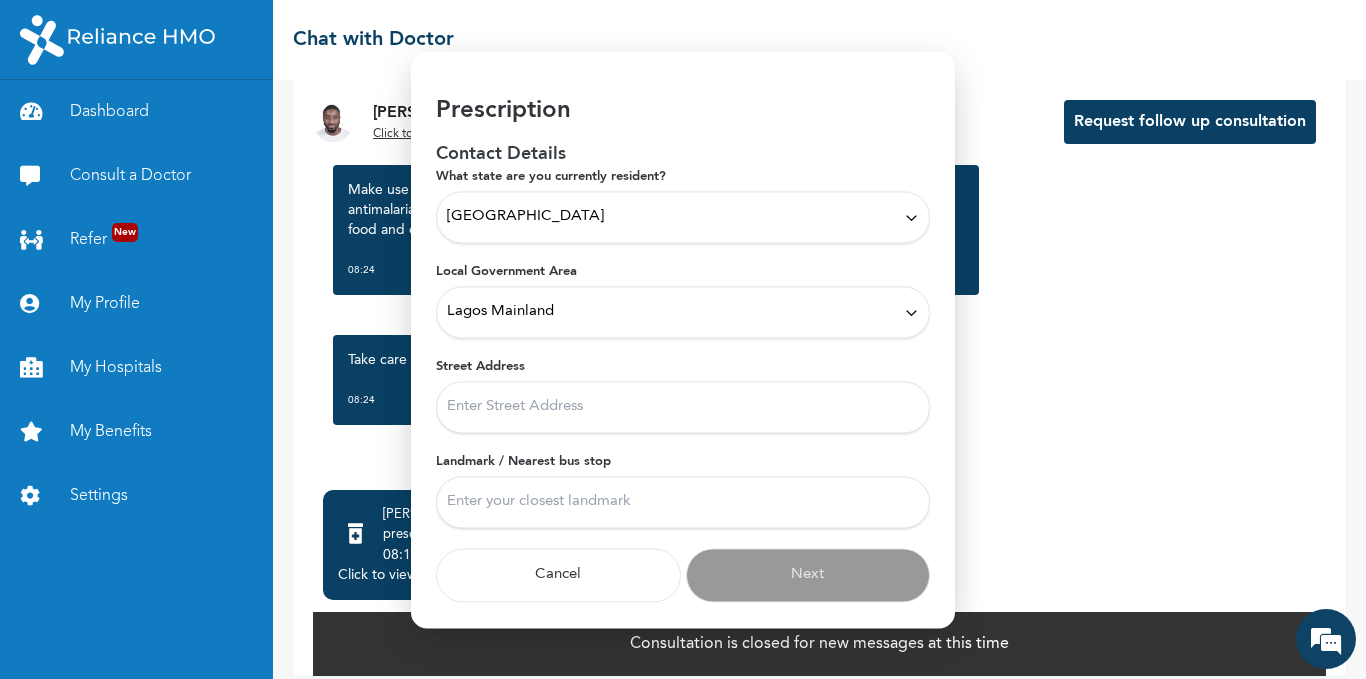 click on "Street Address" at bounding box center [683, 407] 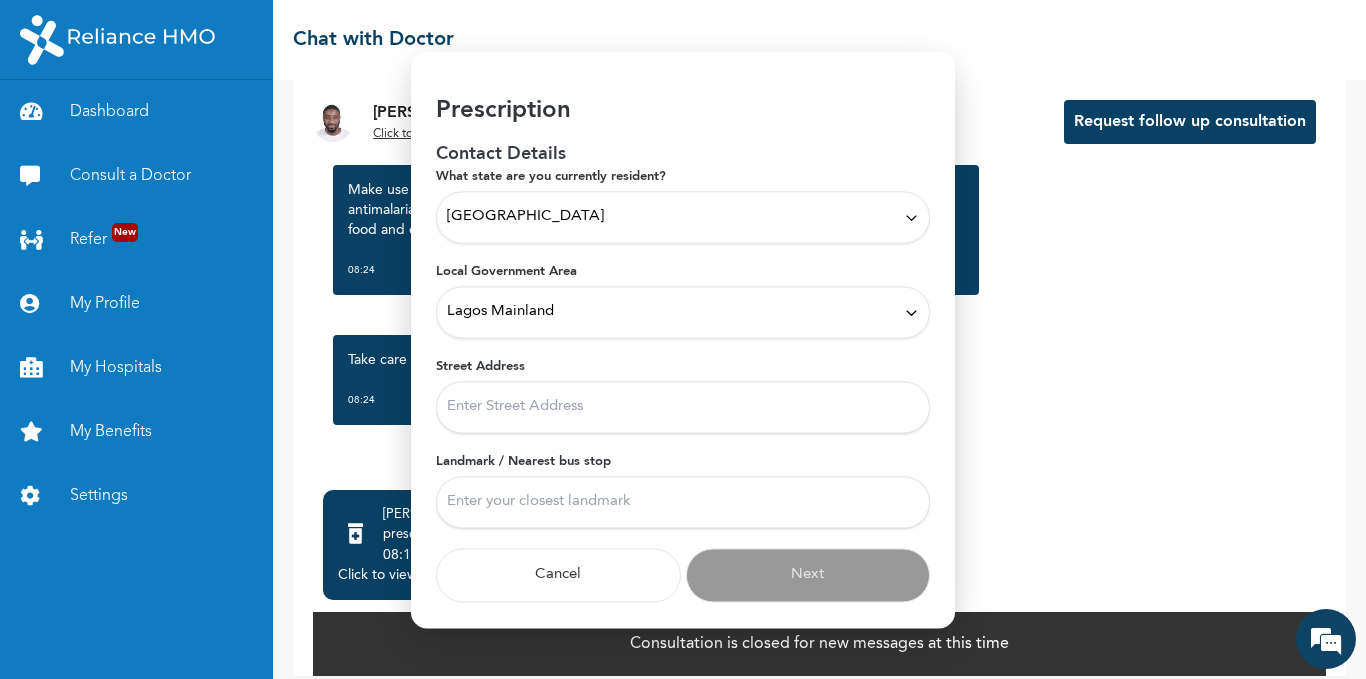 type on "[STREET_ADDRESS]." 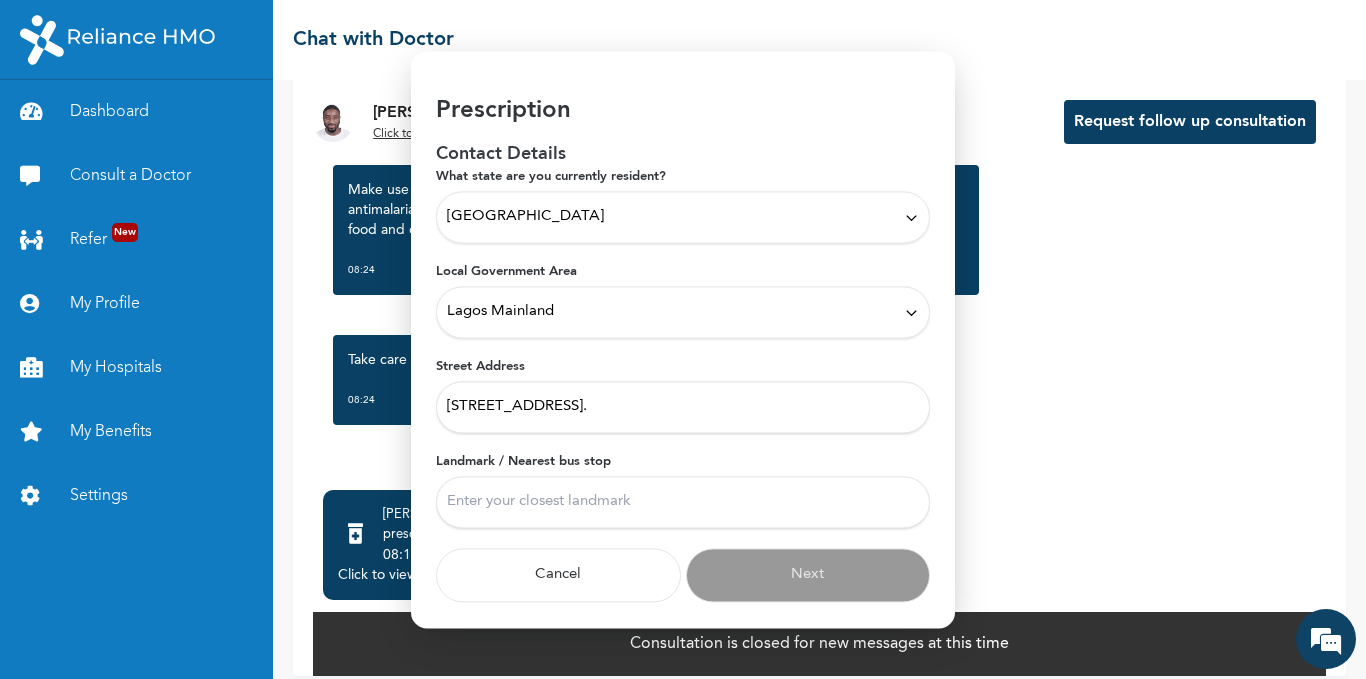 click on "Landmark / Nearest bus stop" at bounding box center (683, 502) 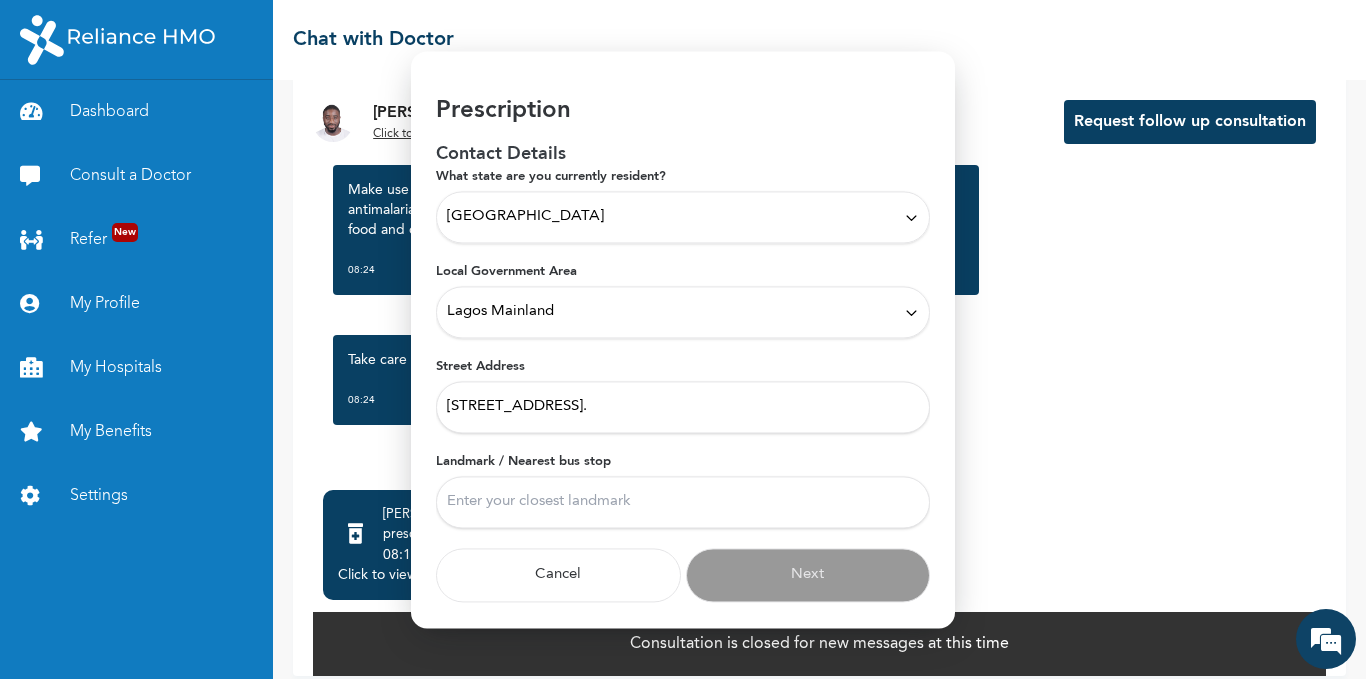type on "Jibowu bus stop." 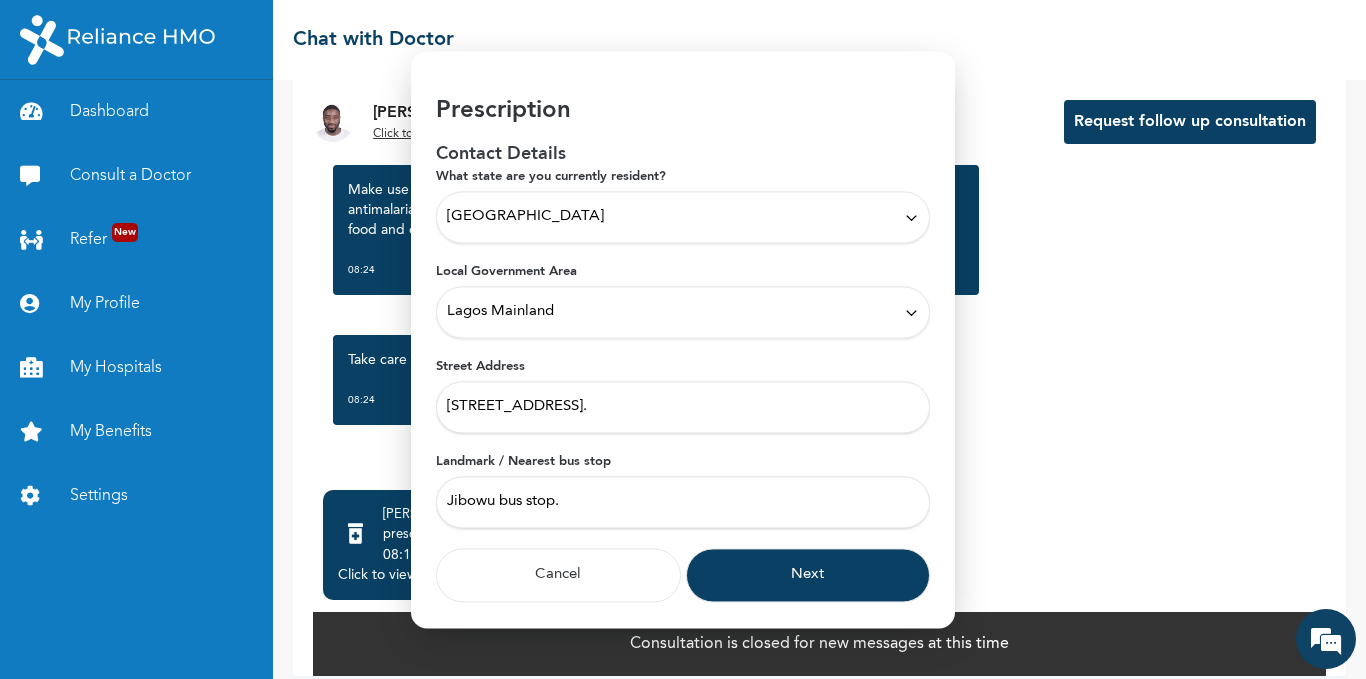 click on "Next" at bounding box center [808, 575] 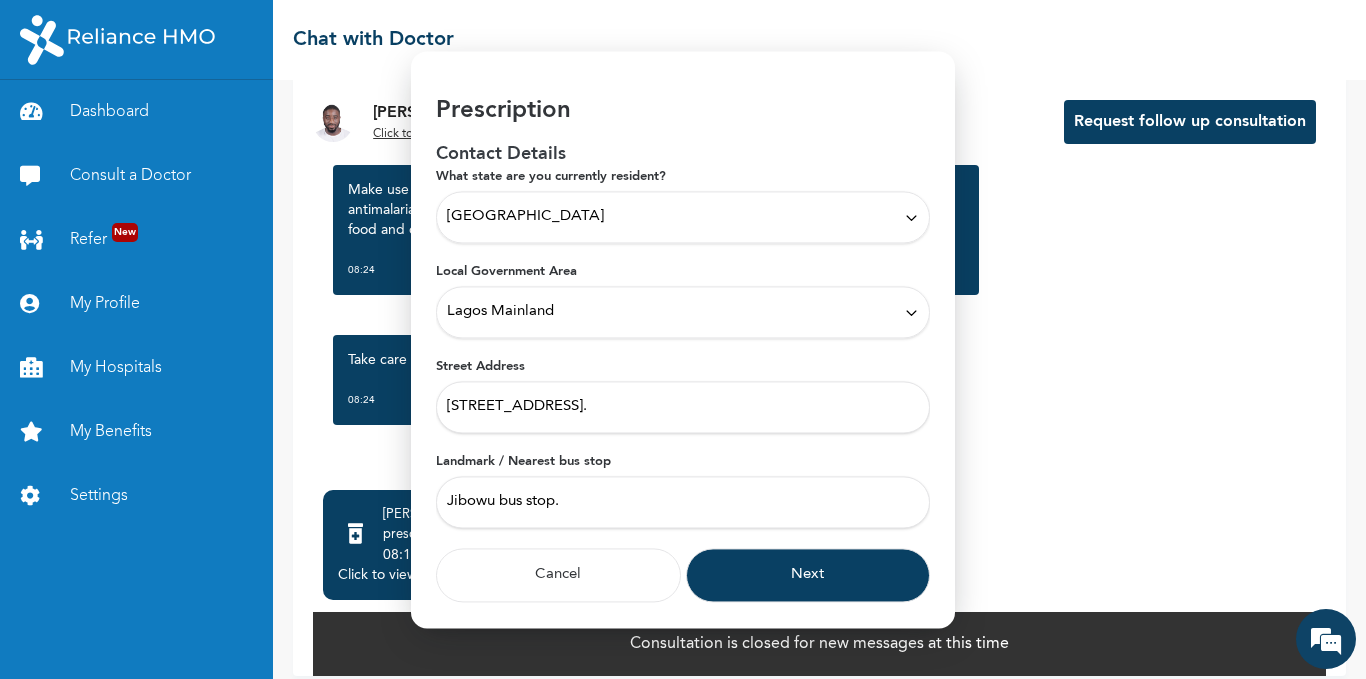 scroll, scrollTop: 0, scrollLeft: 0, axis: both 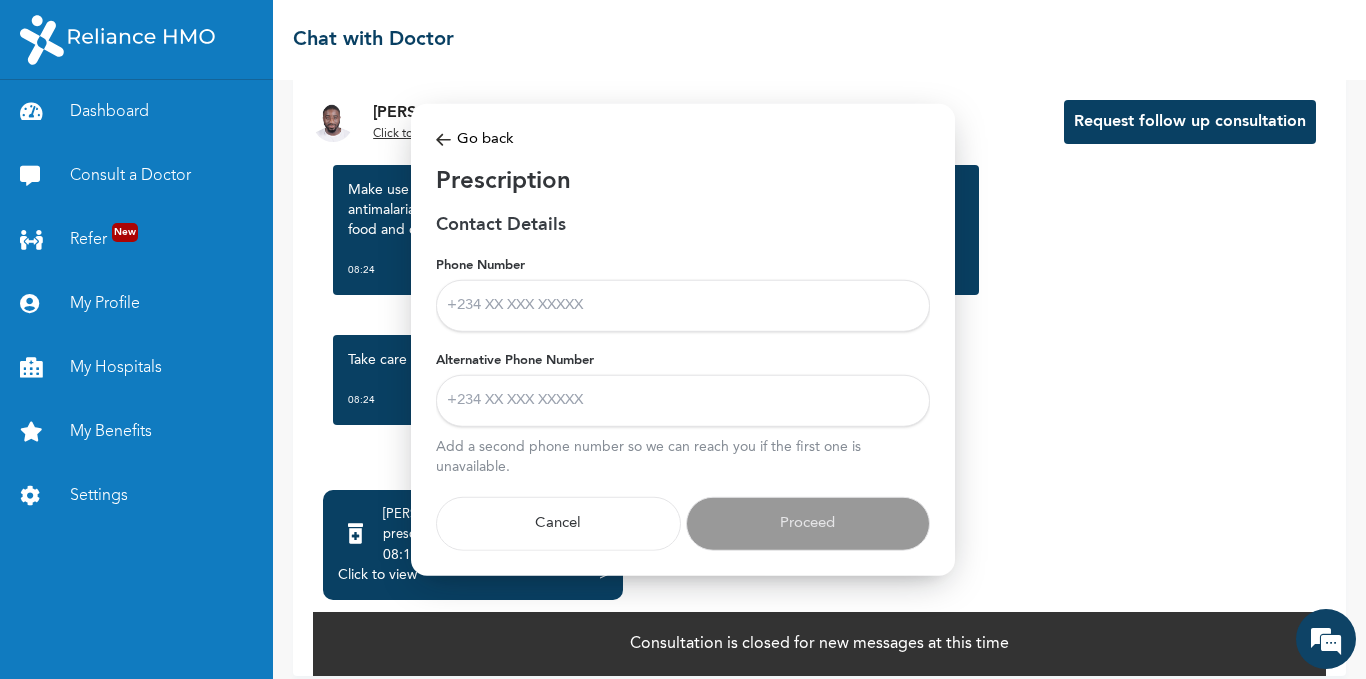click on "Phone Number" at bounding box center (683, 306) 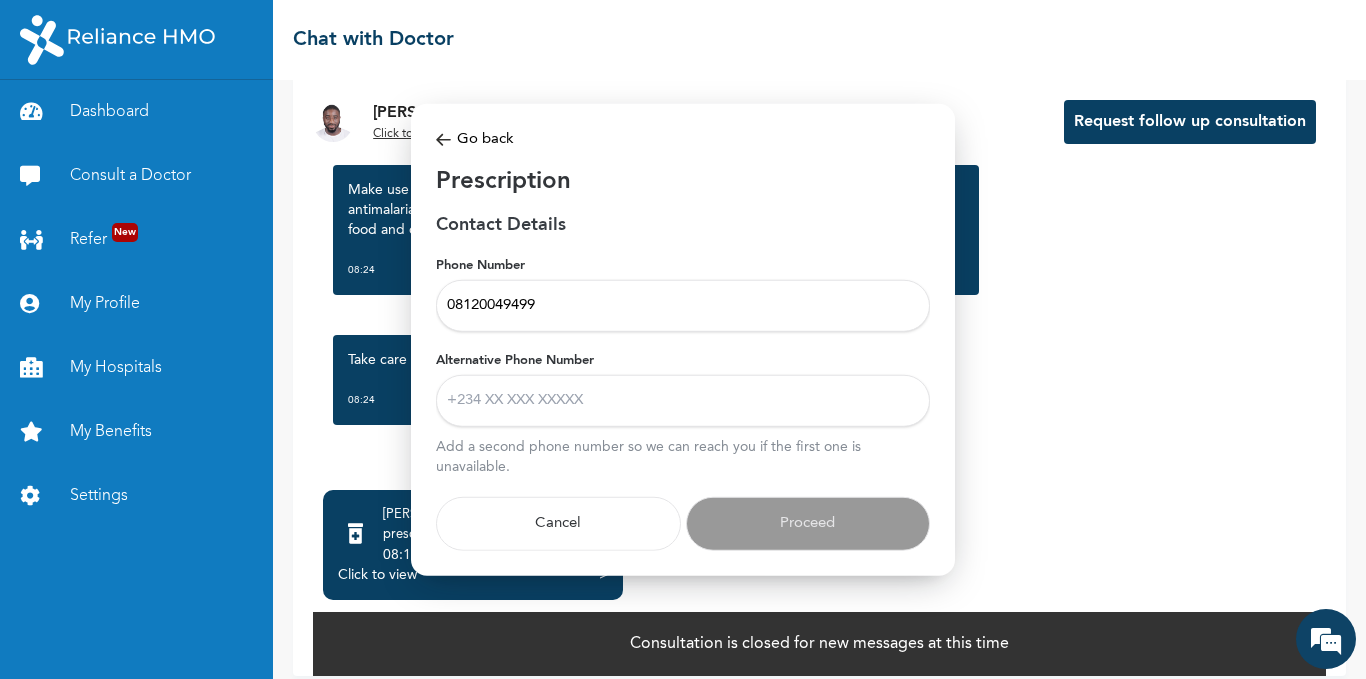 click on "Alternative Phone Number" at bounding box center (683, 401) 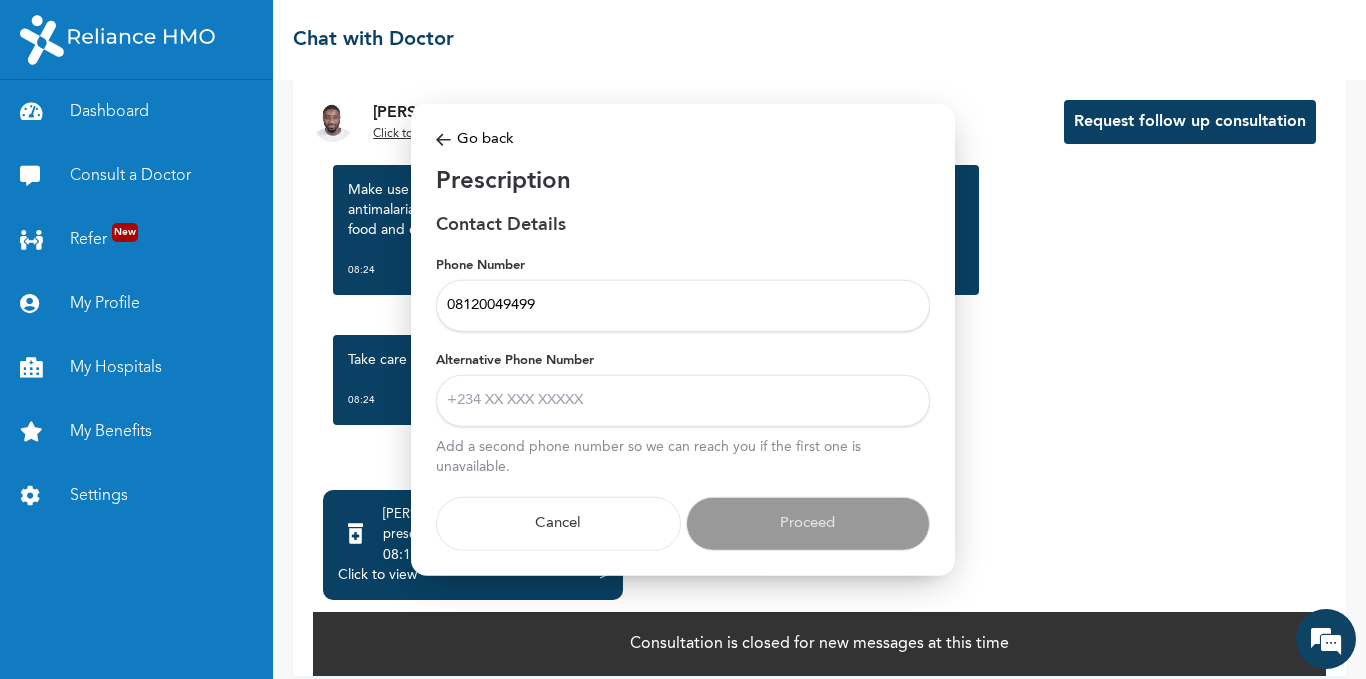 type on "08146974095" 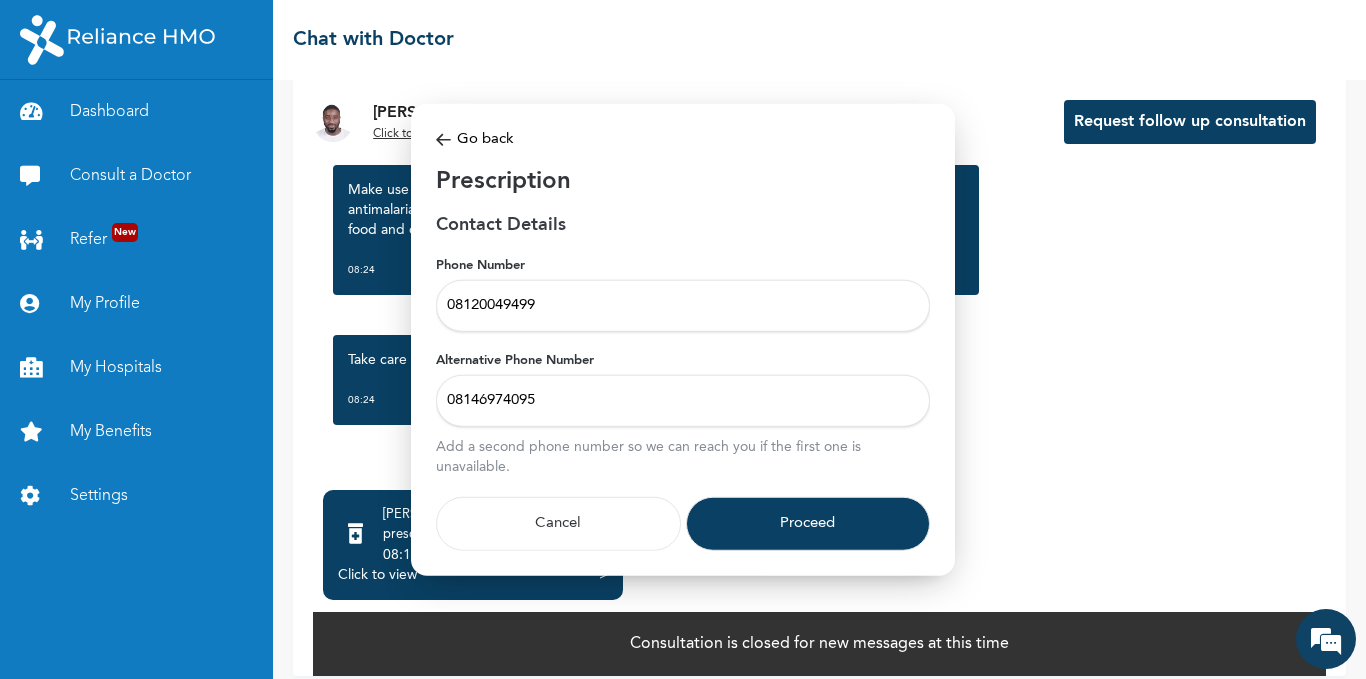 click on "Proceed" at bounding box center [808, 524] 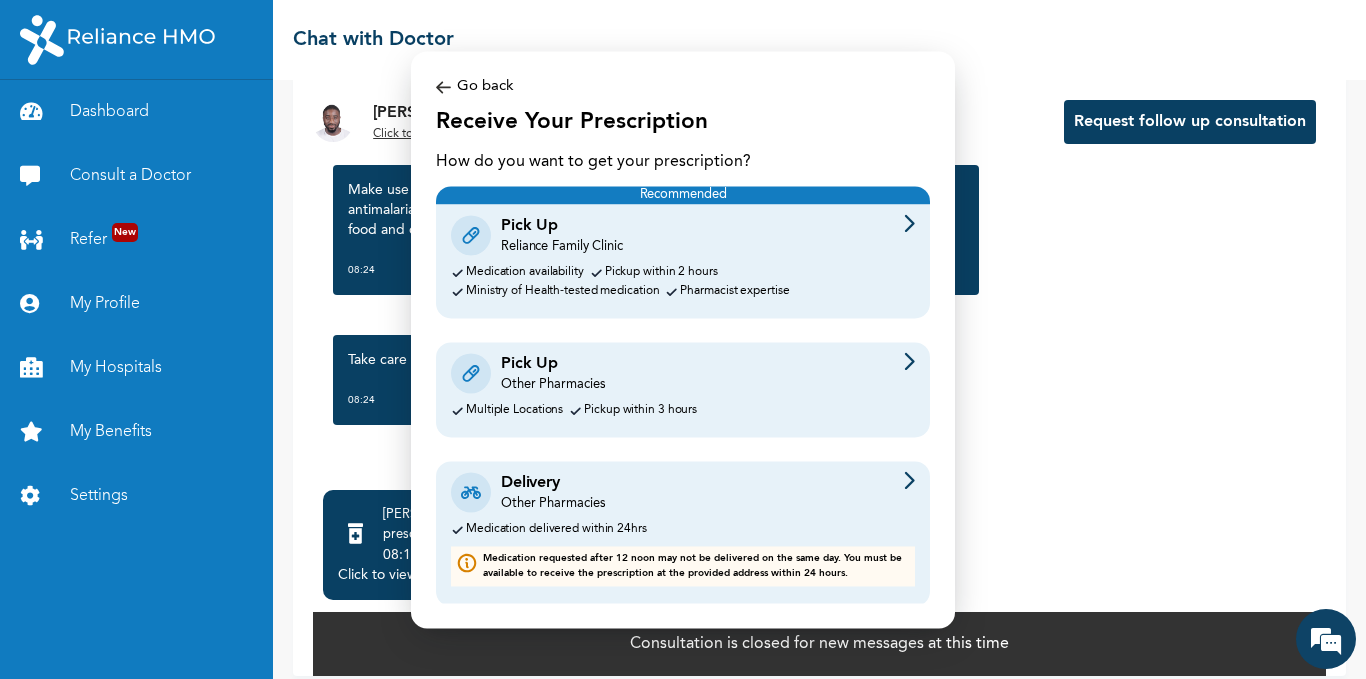 scroll, scrollTop: 3, scrollLeft: 0, axis: vertical 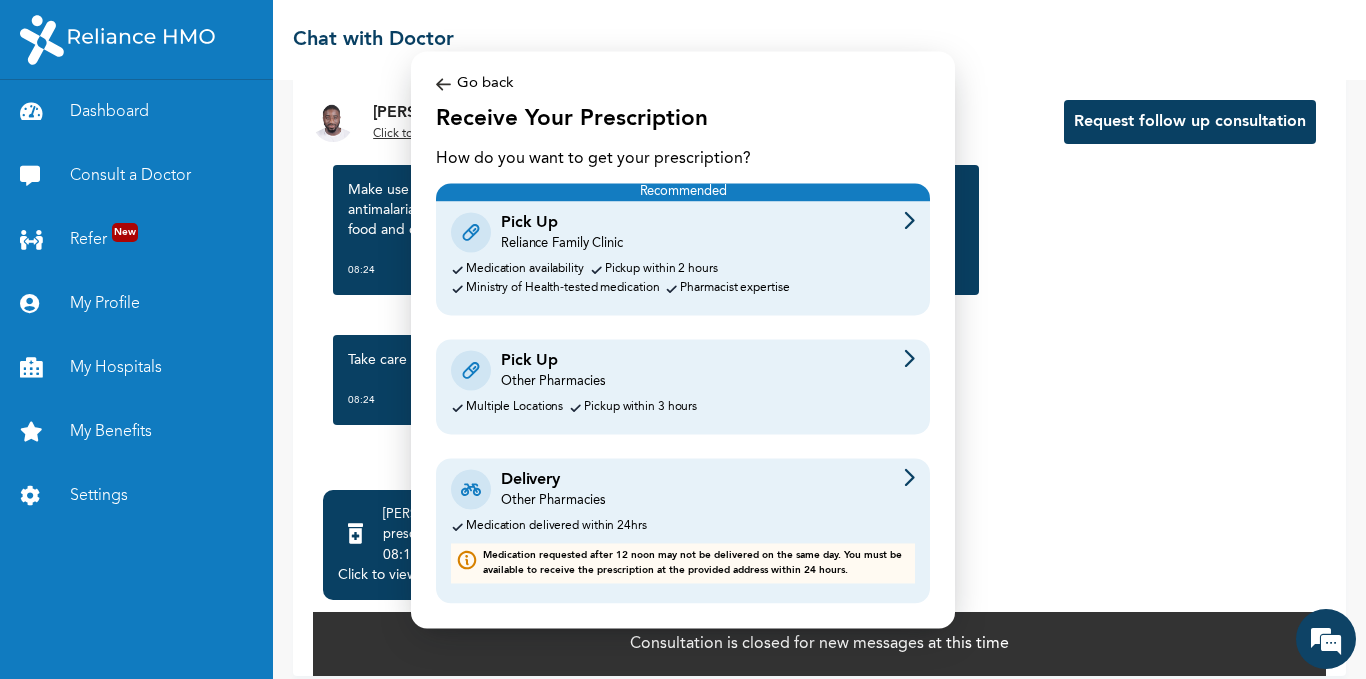 click on "Pick Up Other Pharmacies" at bounding box center [683, 370] 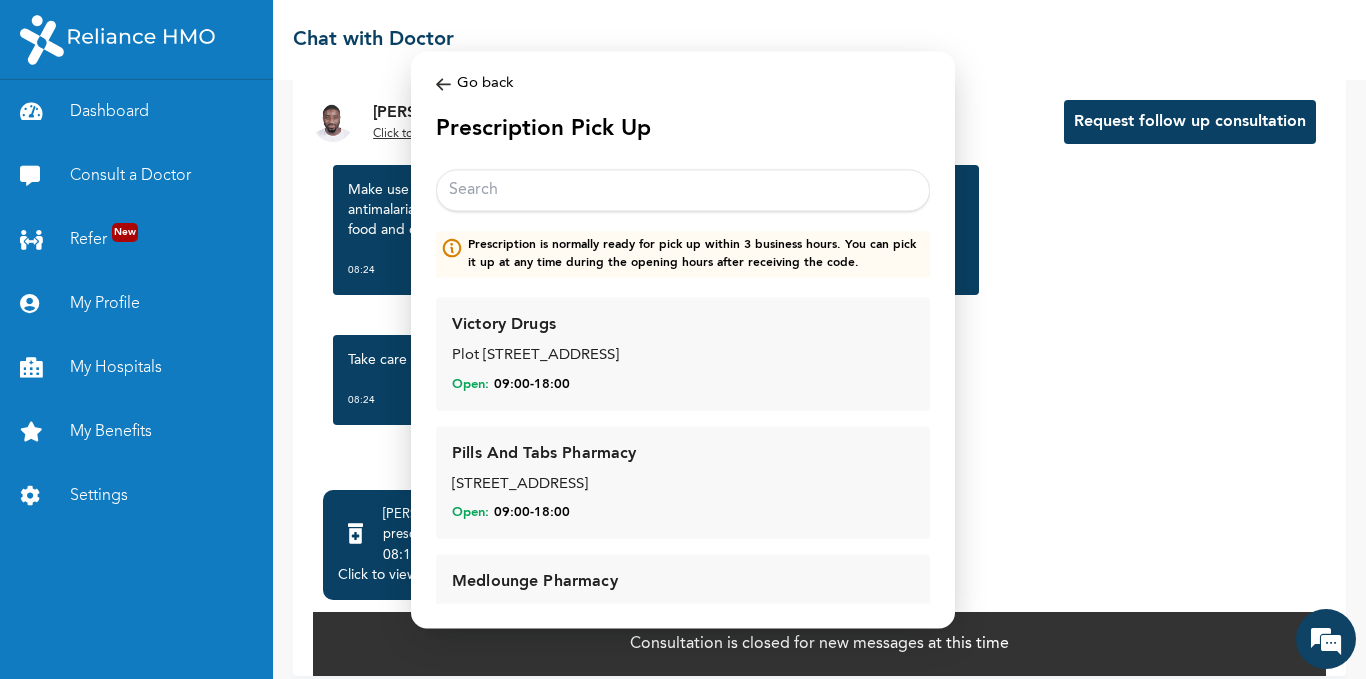 click at bounding box center (683, 191) 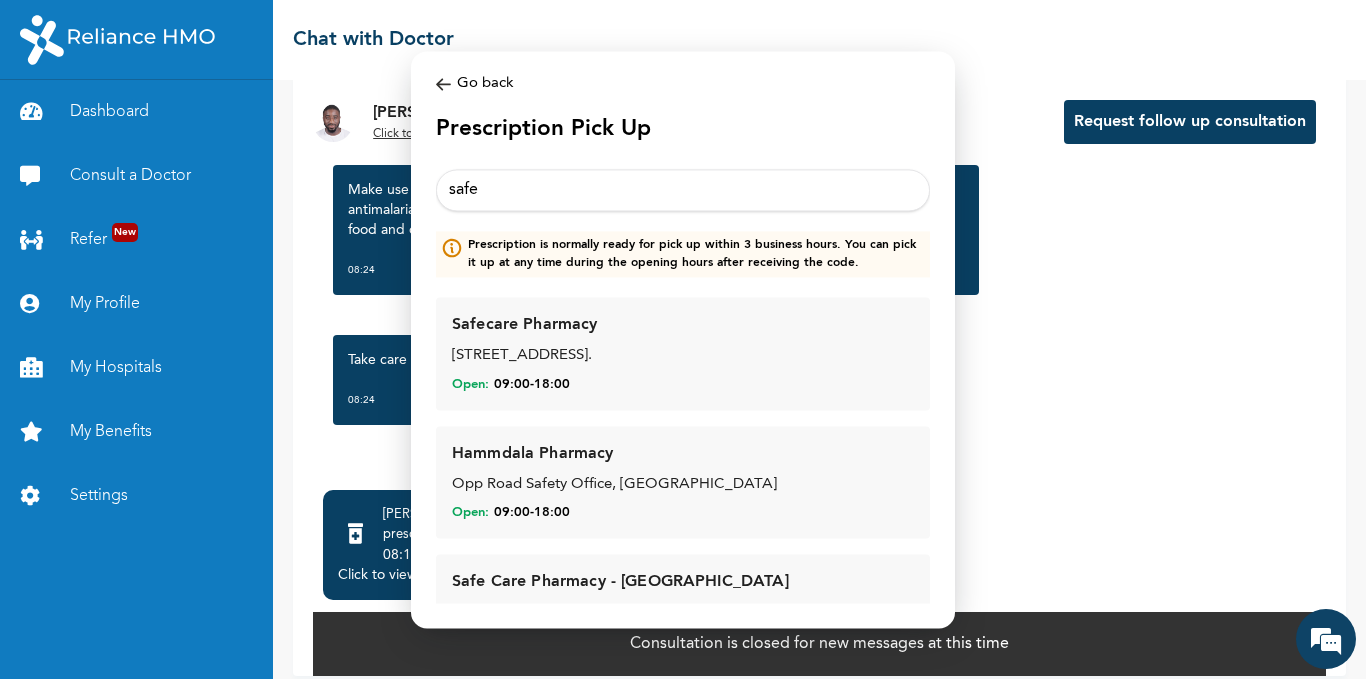 type on "safe" 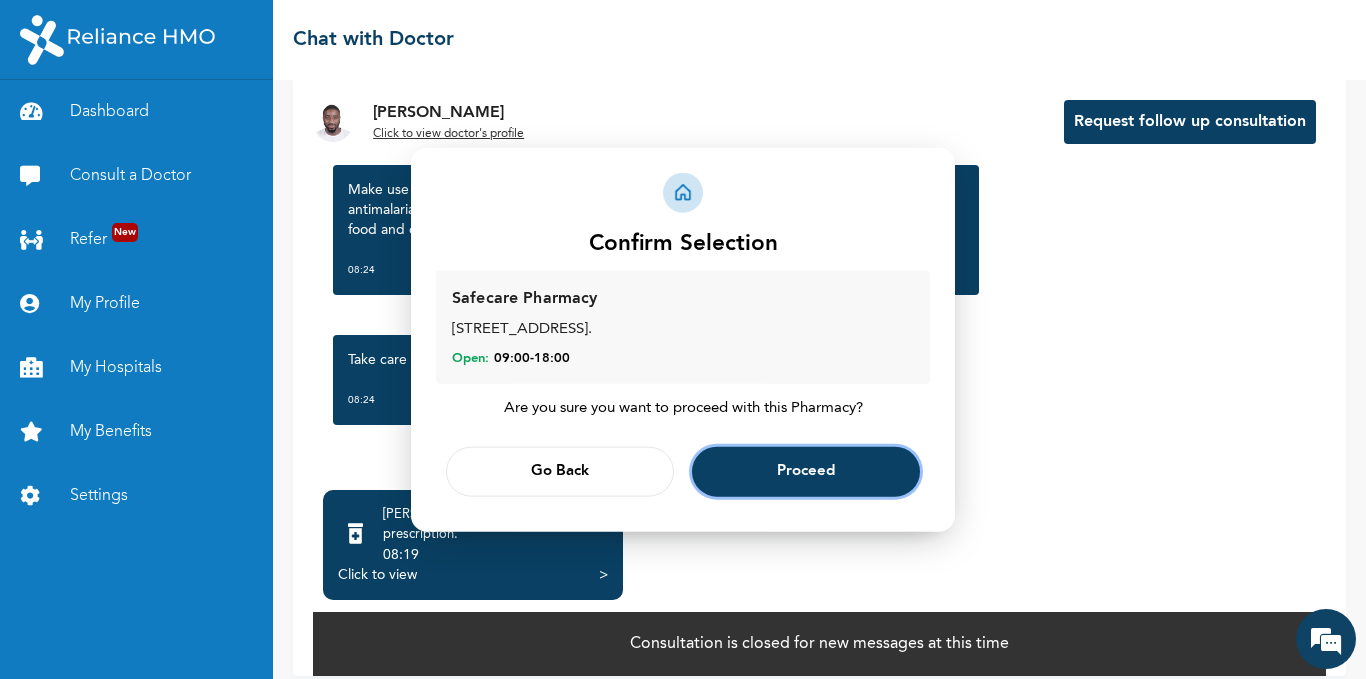 click on "Proceed" at bounding box center (806, 472) 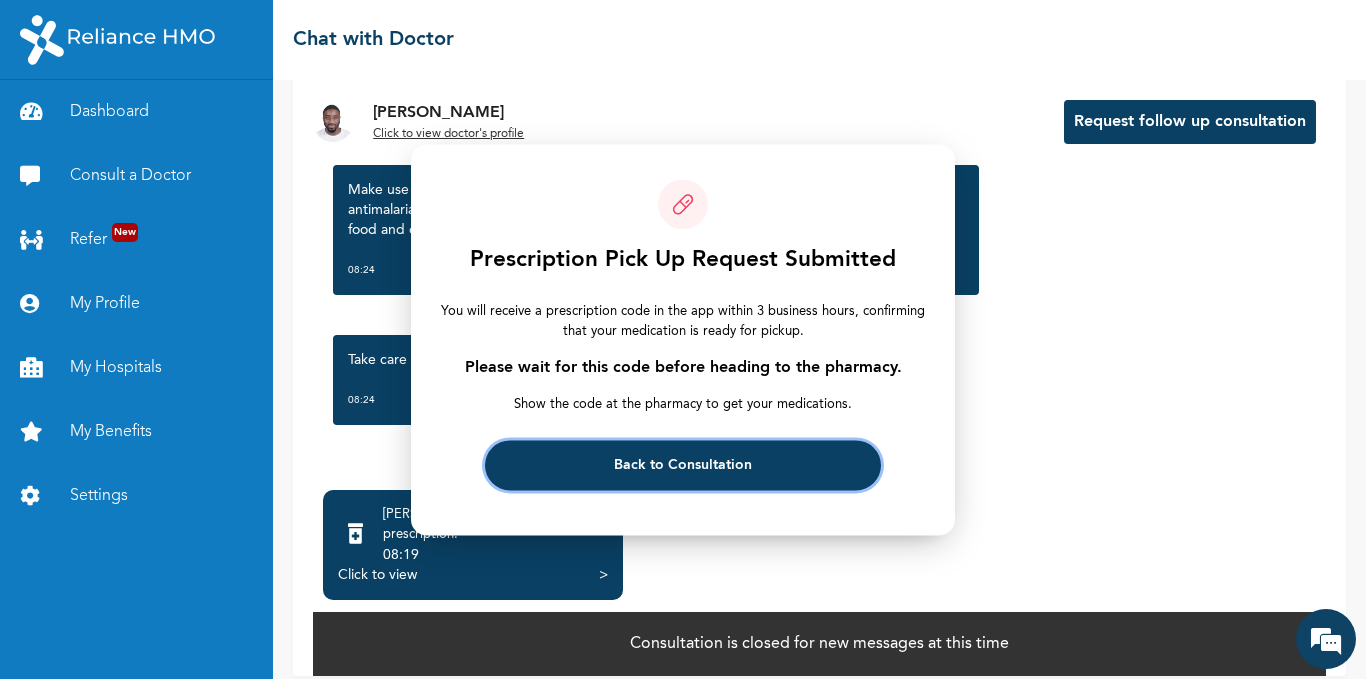 click on "Back to Consultation" at bounding box center (682, 465) 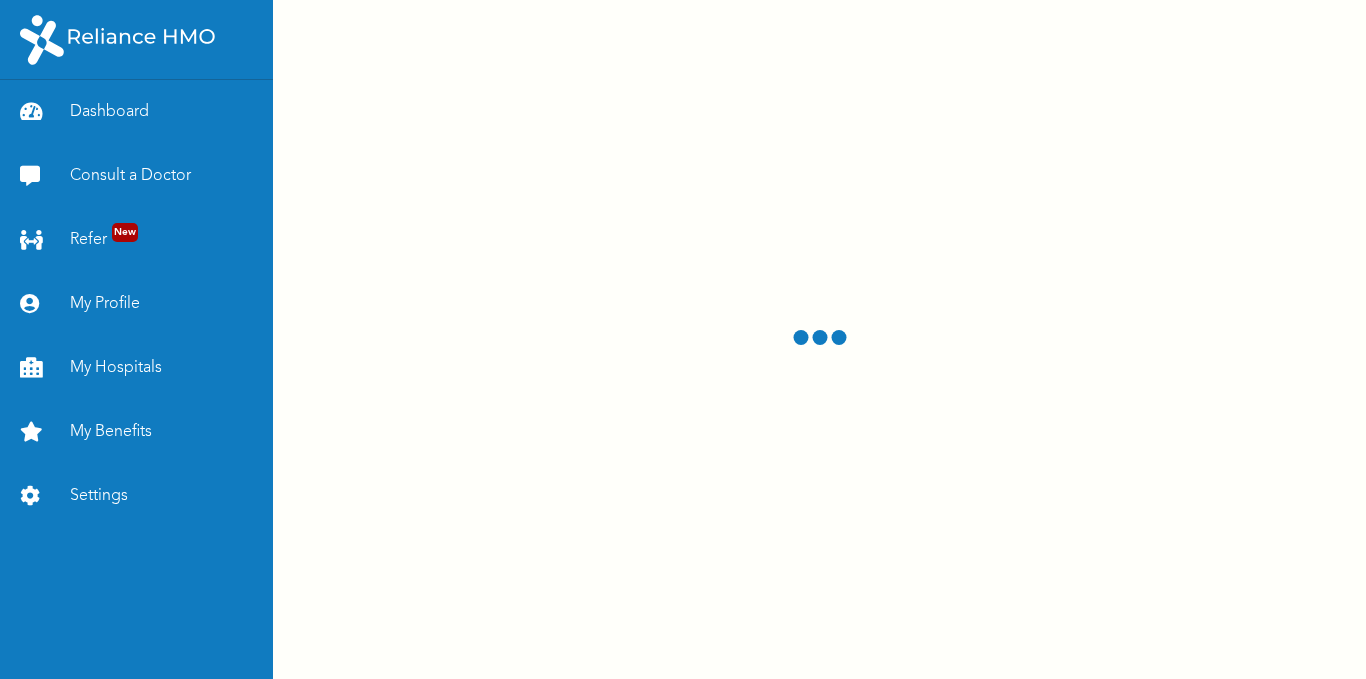 scroll, scrollTop: 0, scrollLeft: 0, axis: both 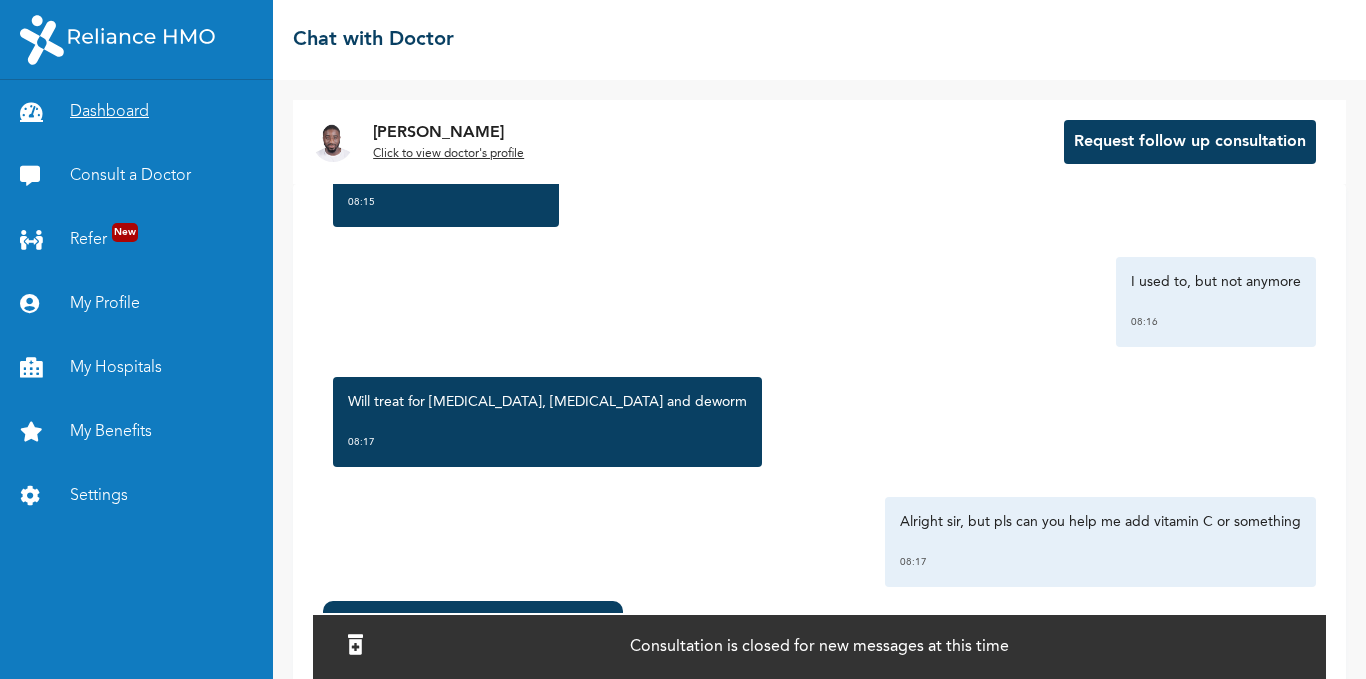 click on "Dashboard" at bounding box center (136, 112) 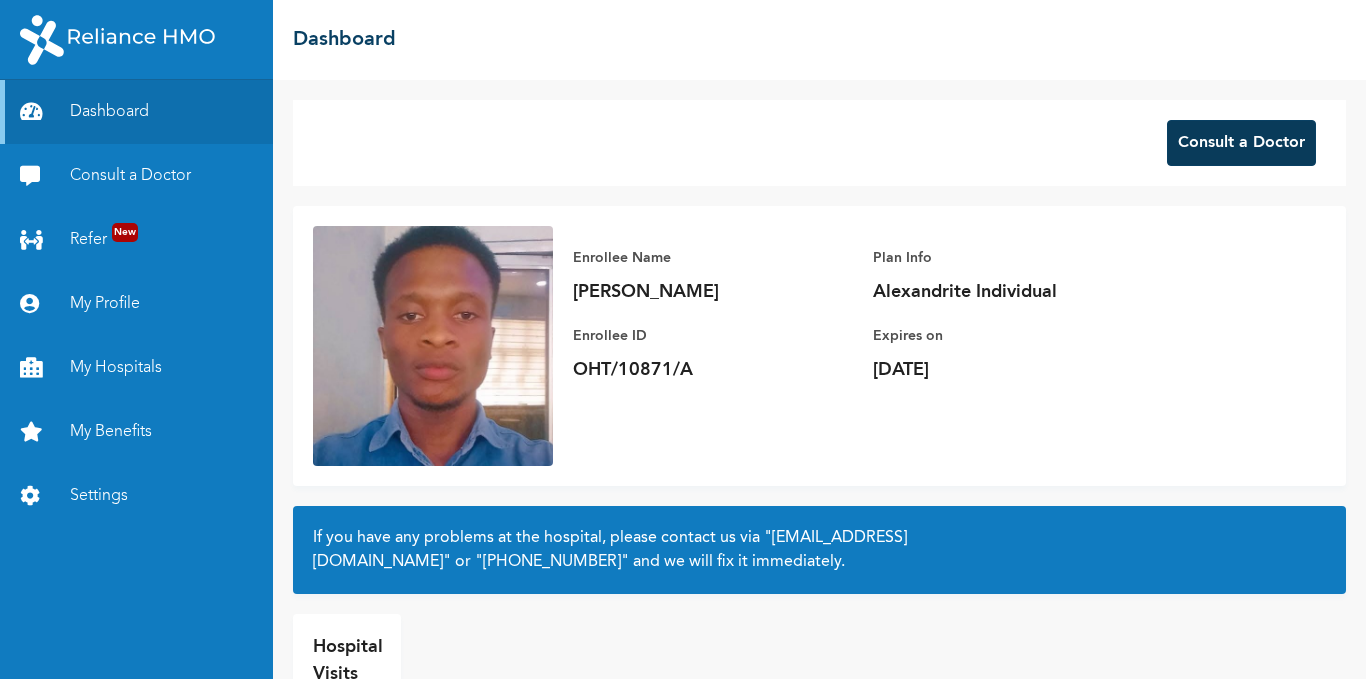 click on "Consult a Doctor" at bounding box center (1241, 143) 